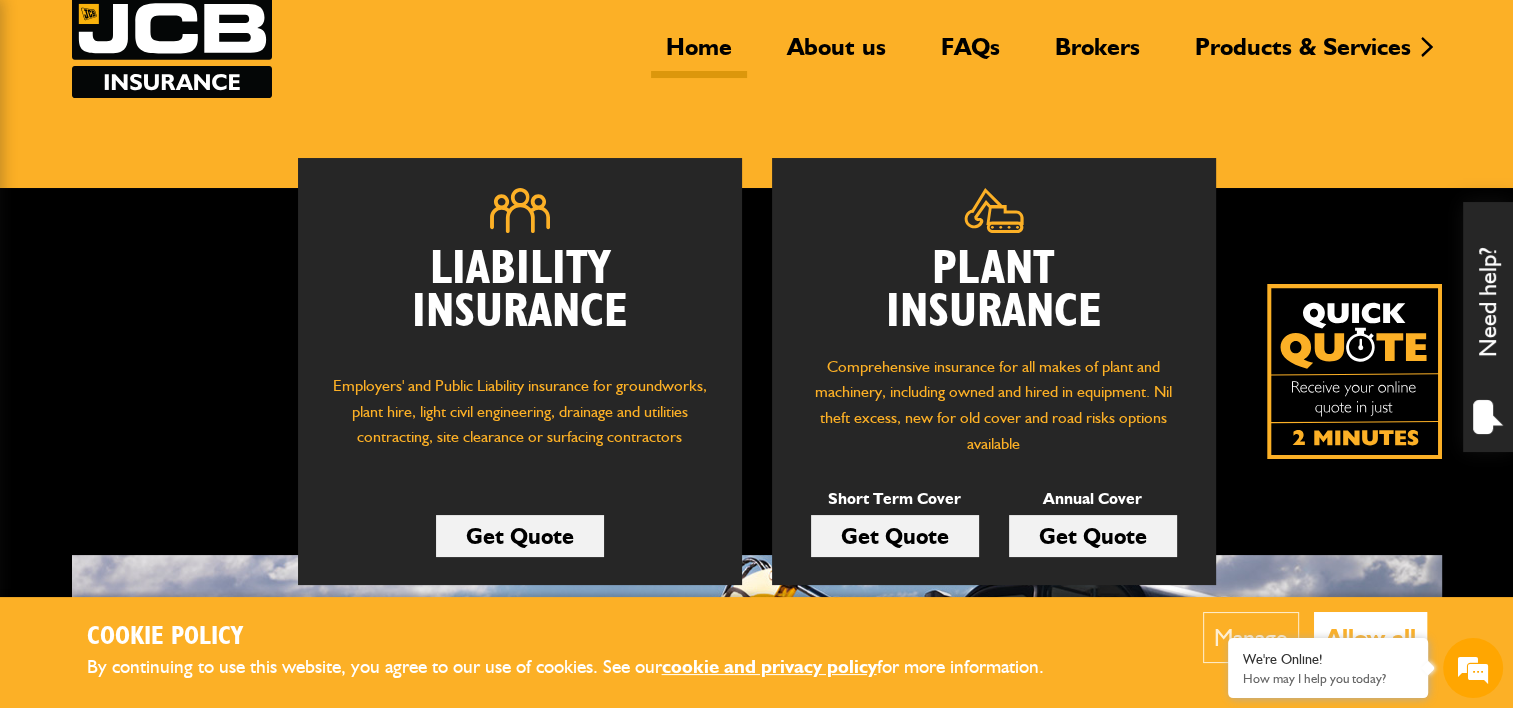 scroll, scrollTop: 200, scrollLeft: 0, axis: vertical 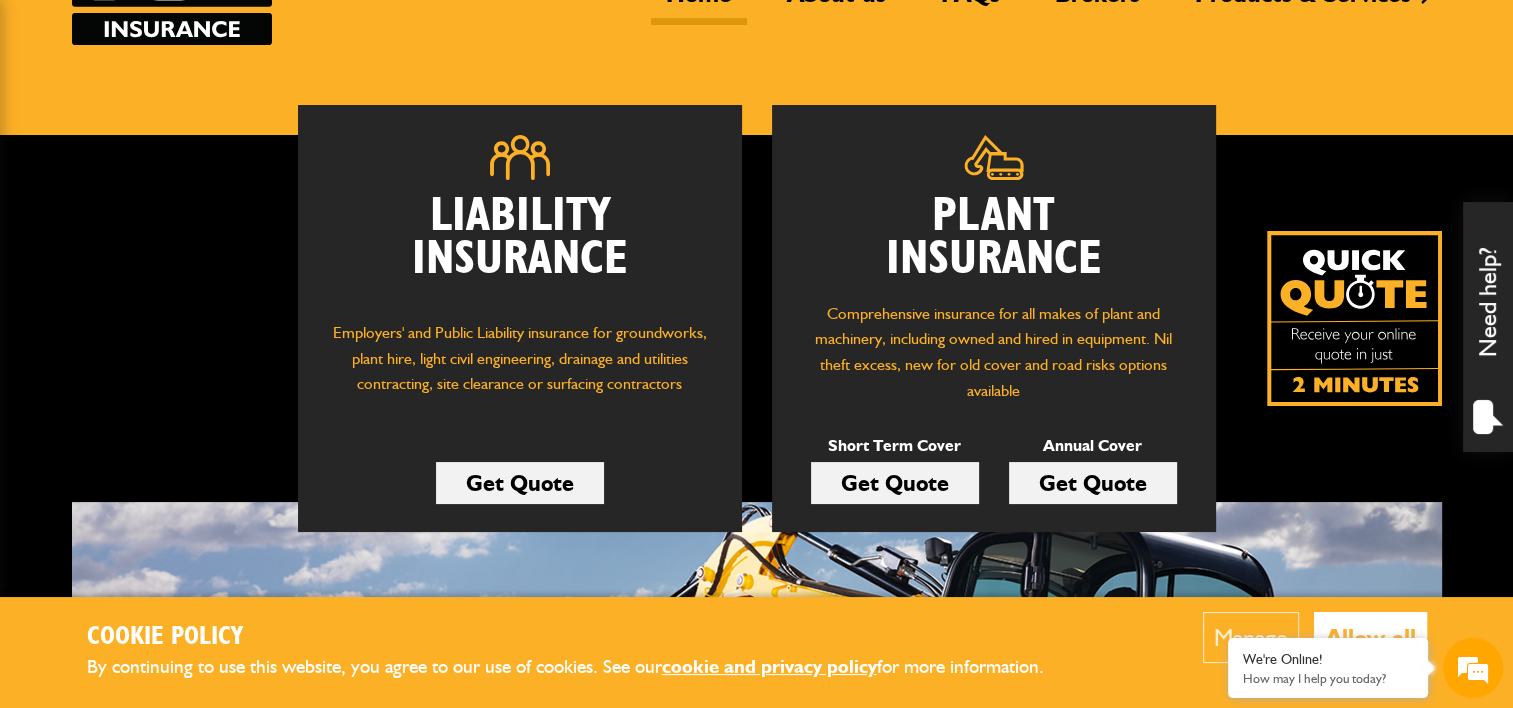 click on "Get Quote" at bounding box center [895, 483] 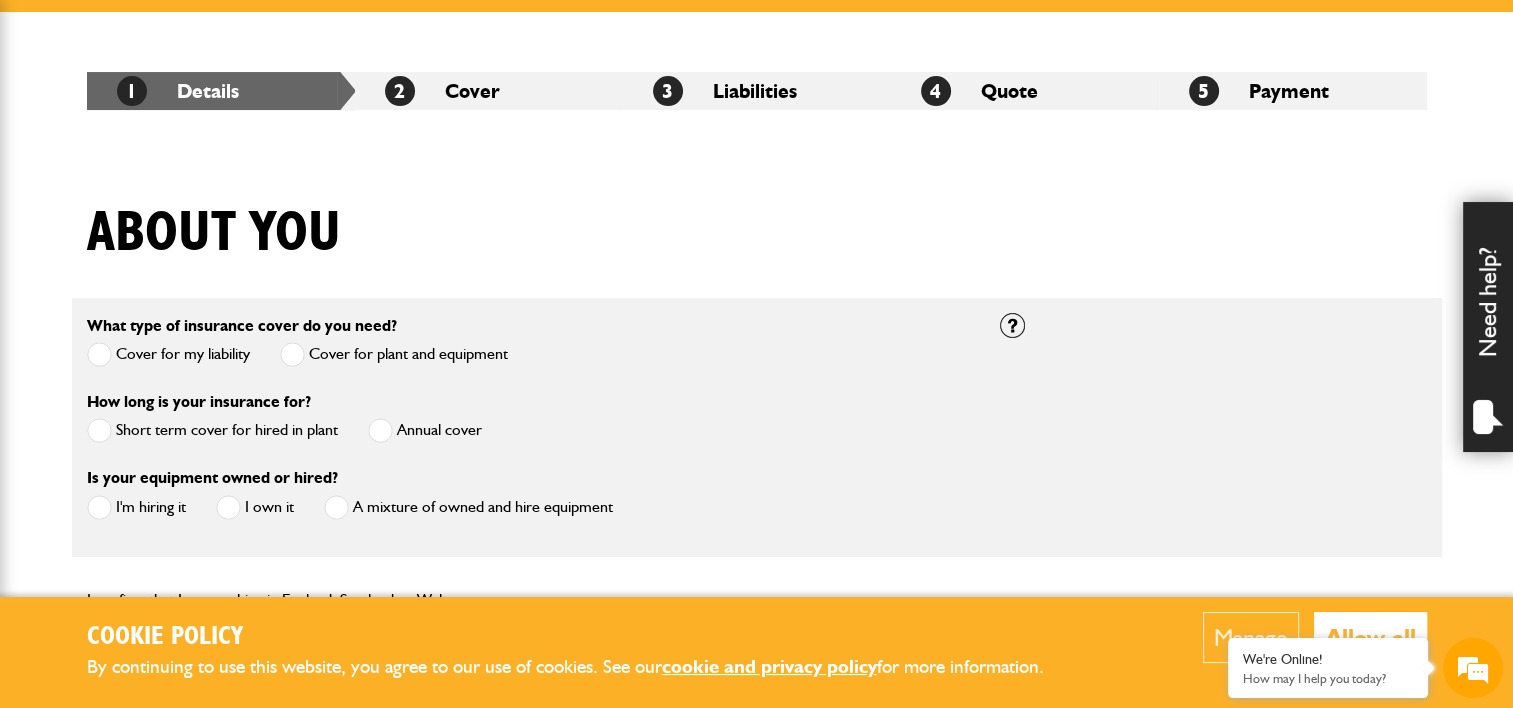 scroll, scrollTop: 500, scrollLeft: 0, axis: vertical 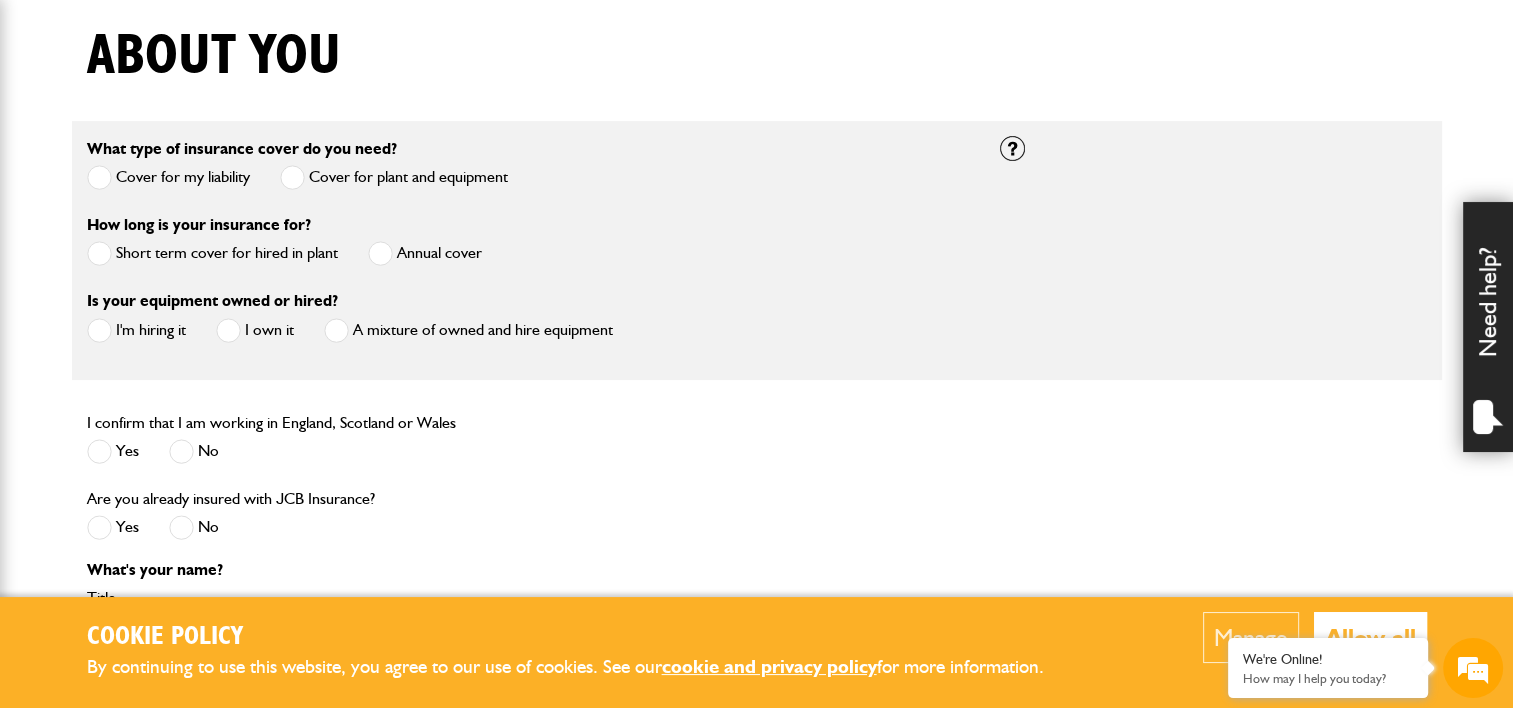 click at bounding box center (99, 253) 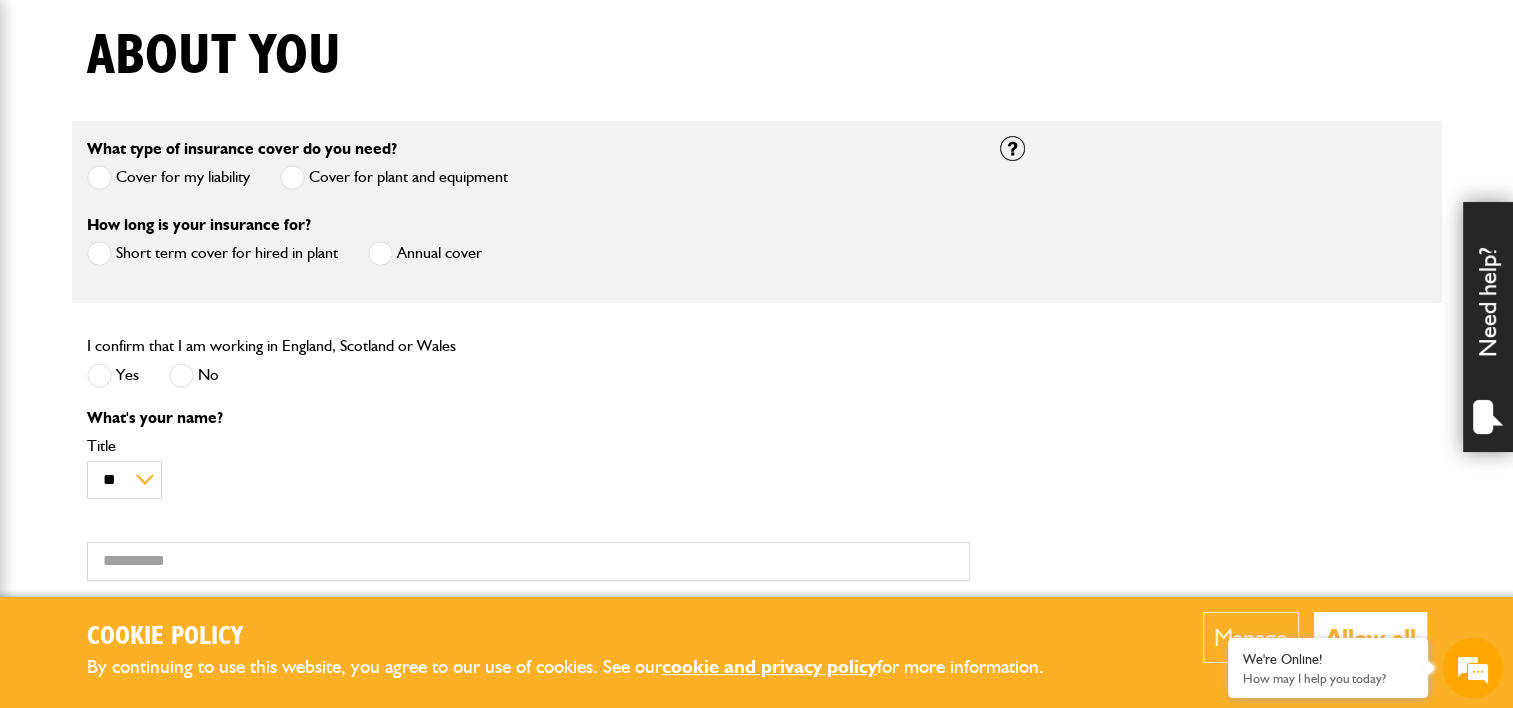 click at bounding box center (99, 375) 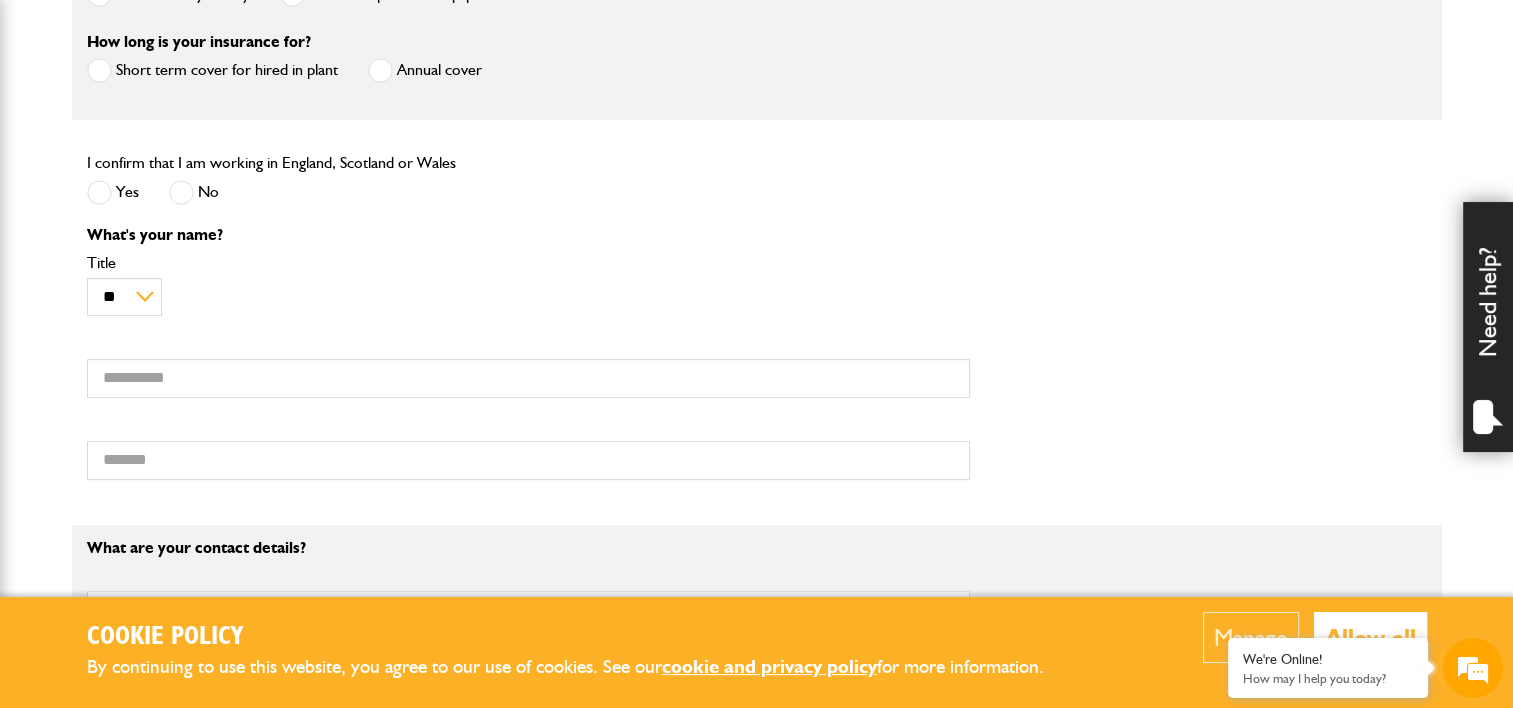 scroll, scrollTop: 700, scrollLeft: 0, axis: vertical 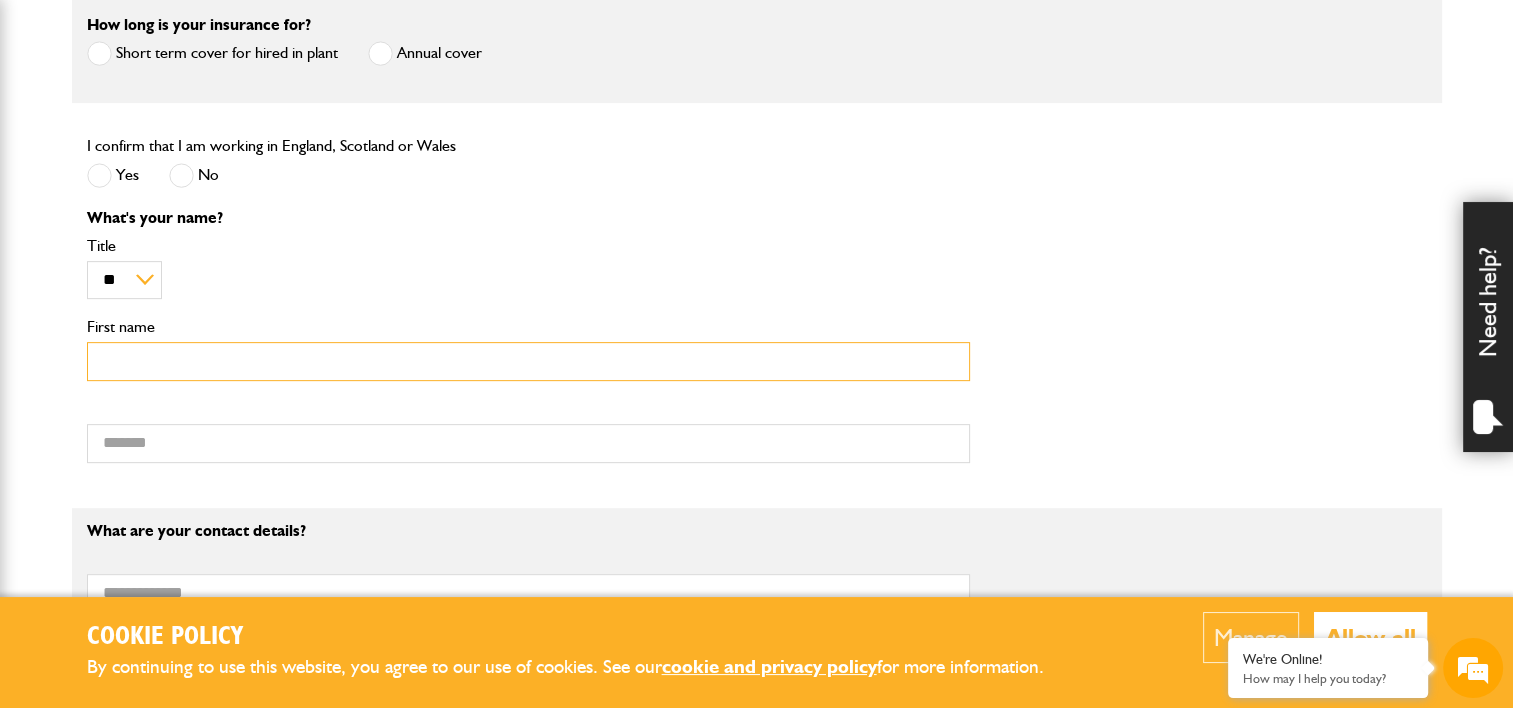 click on "First name" at bounding box center [528, 361] 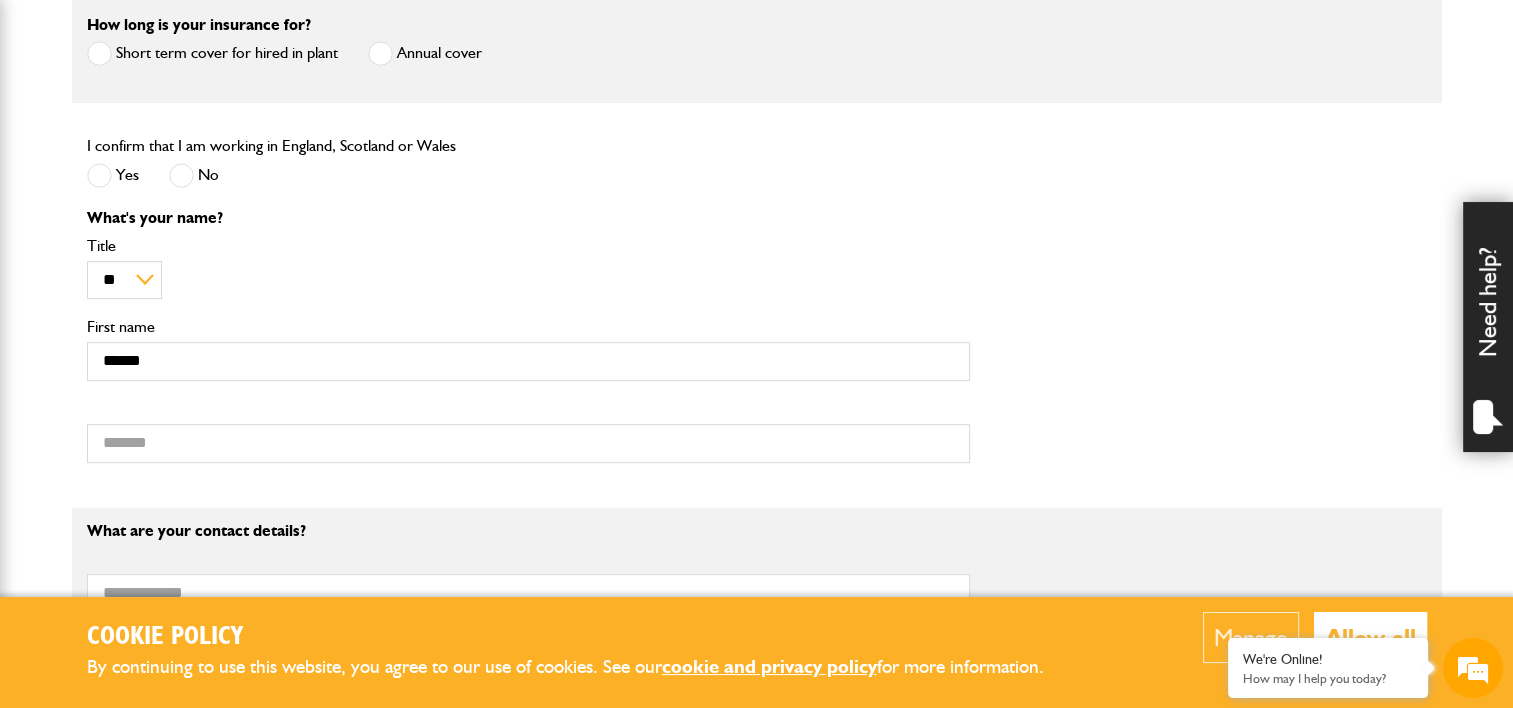 type on "******" 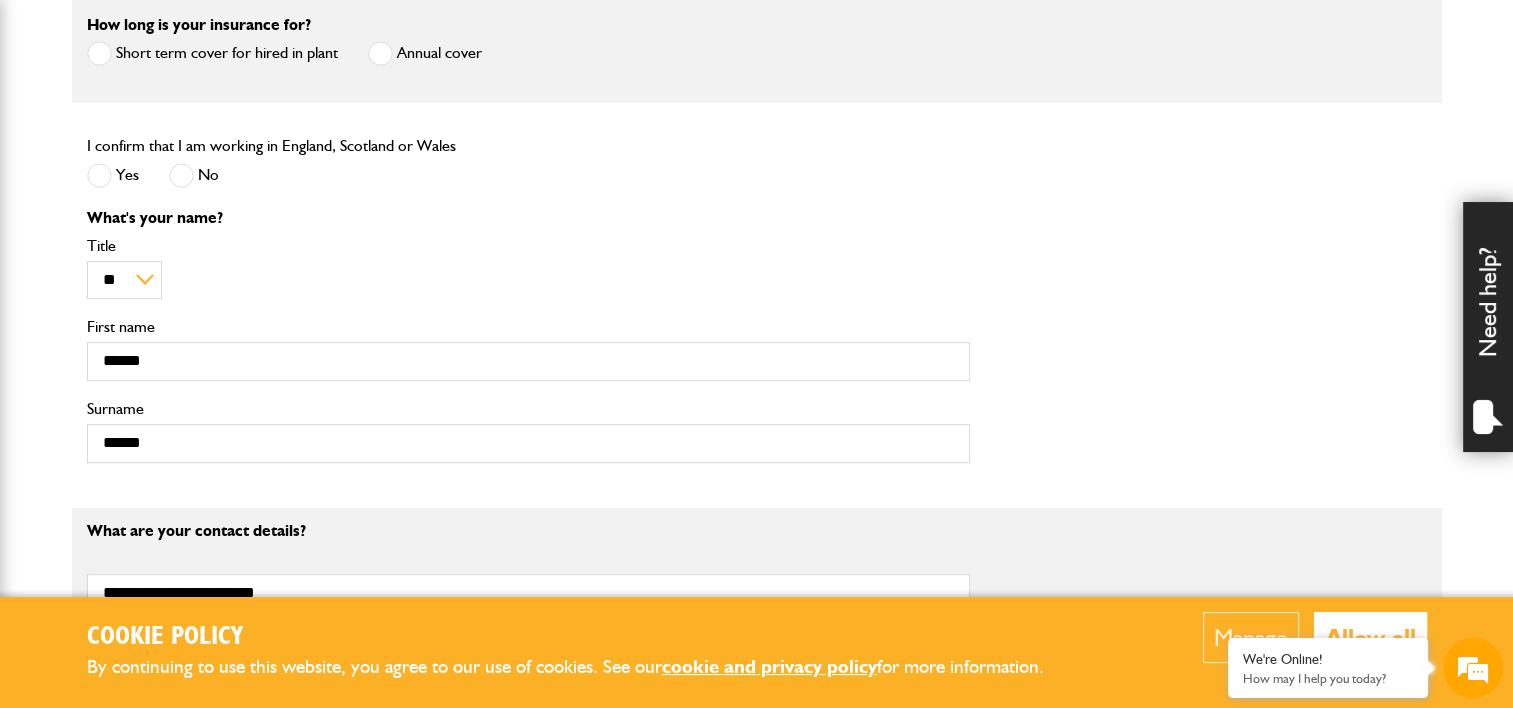 type on "**********" 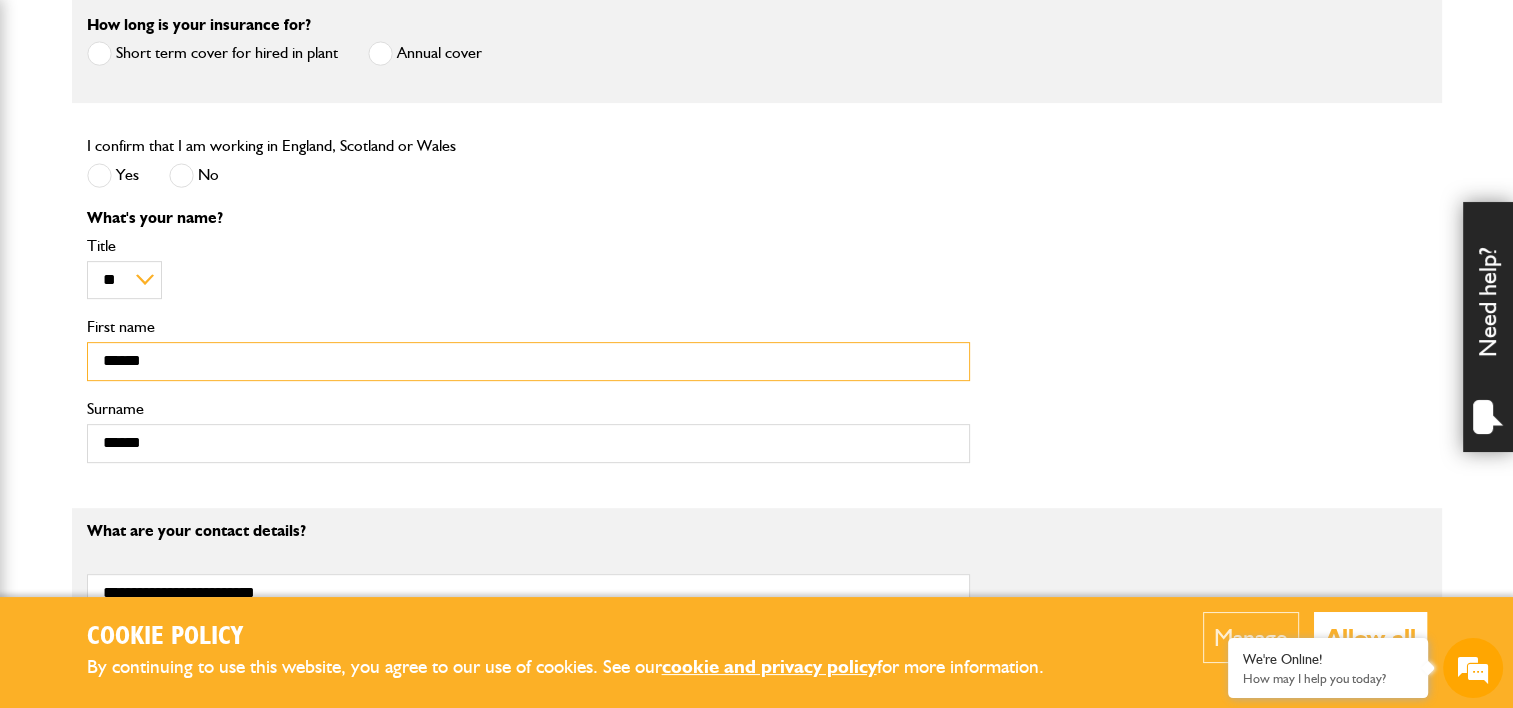 scroll, scrollTop: 0, scrollLeft: 0, axis: both 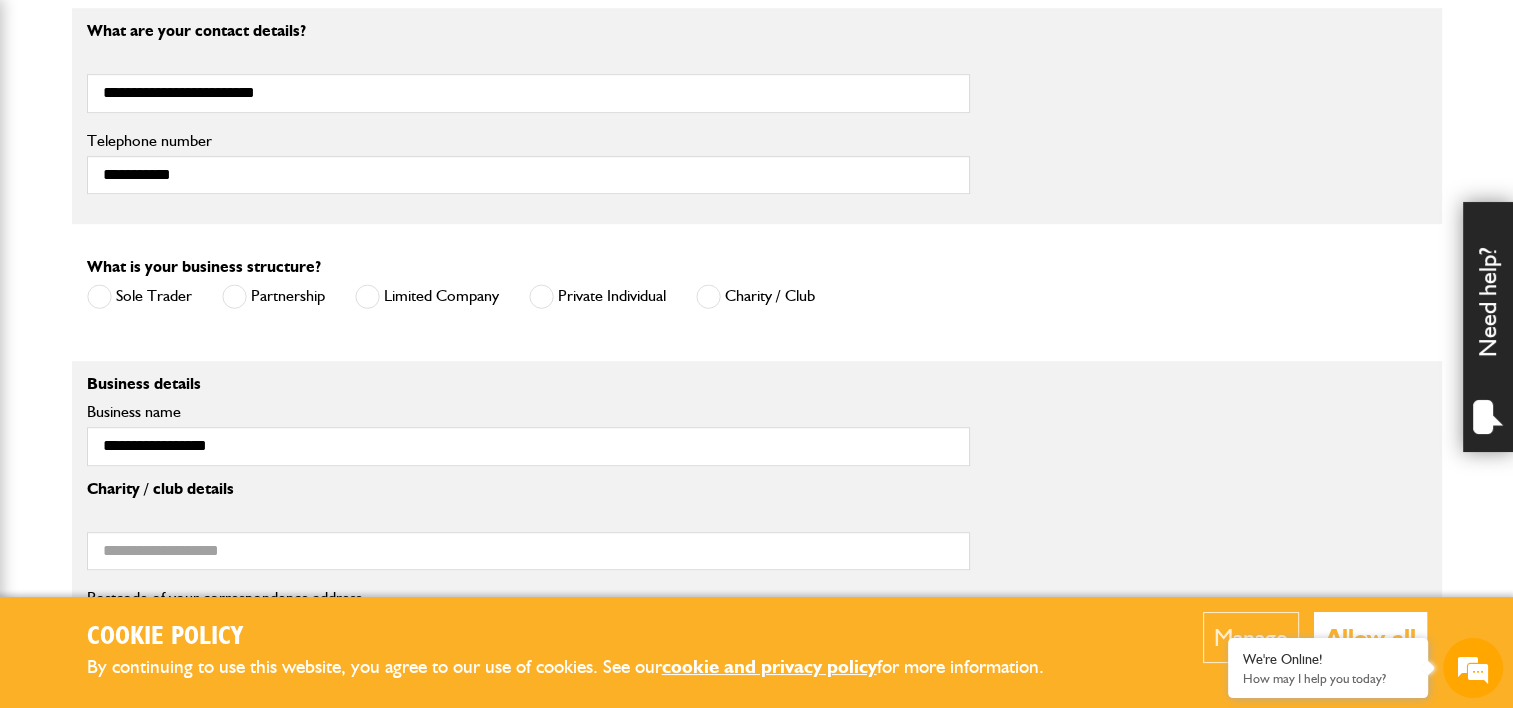 click at bounding box center (99, 296) 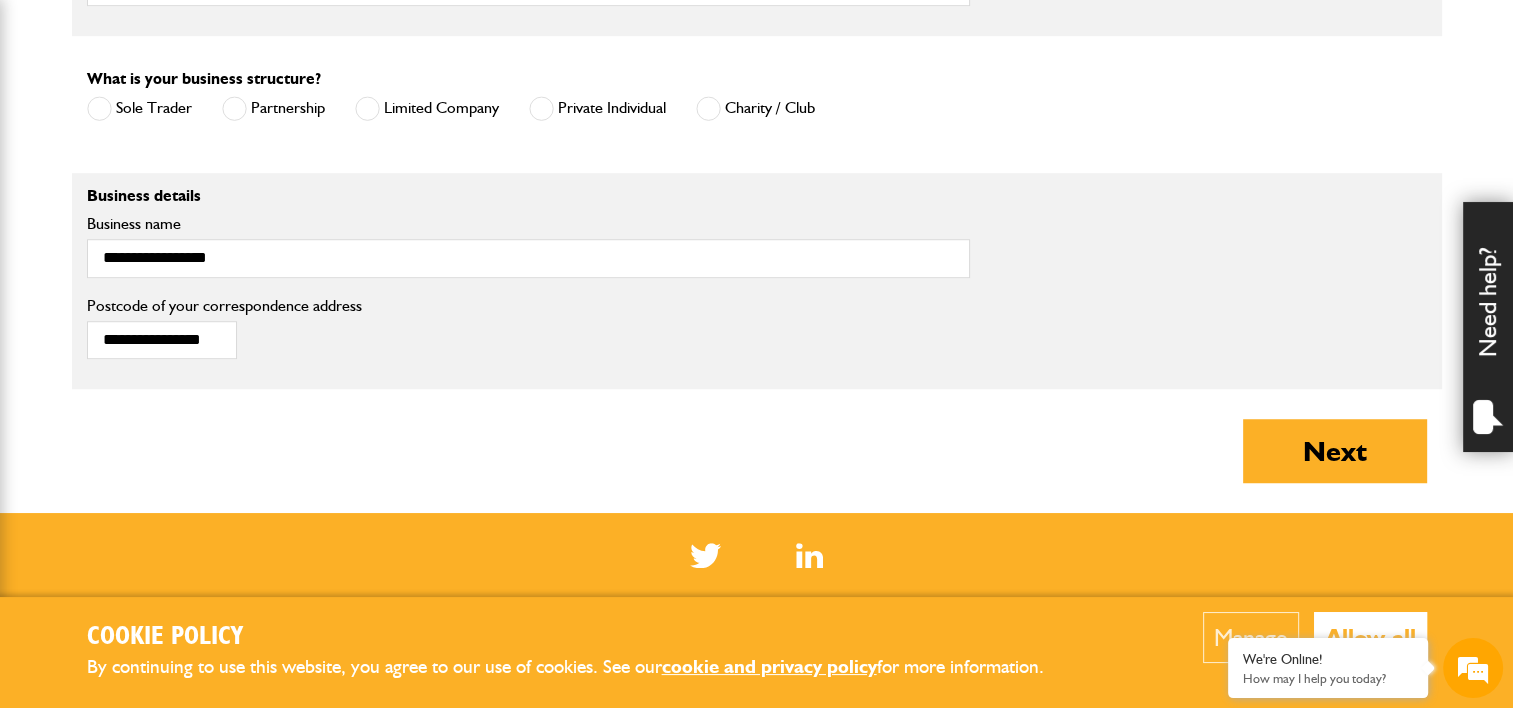 scroll, scrollTop: 1400, scrollLeft: 0, axis: vertical 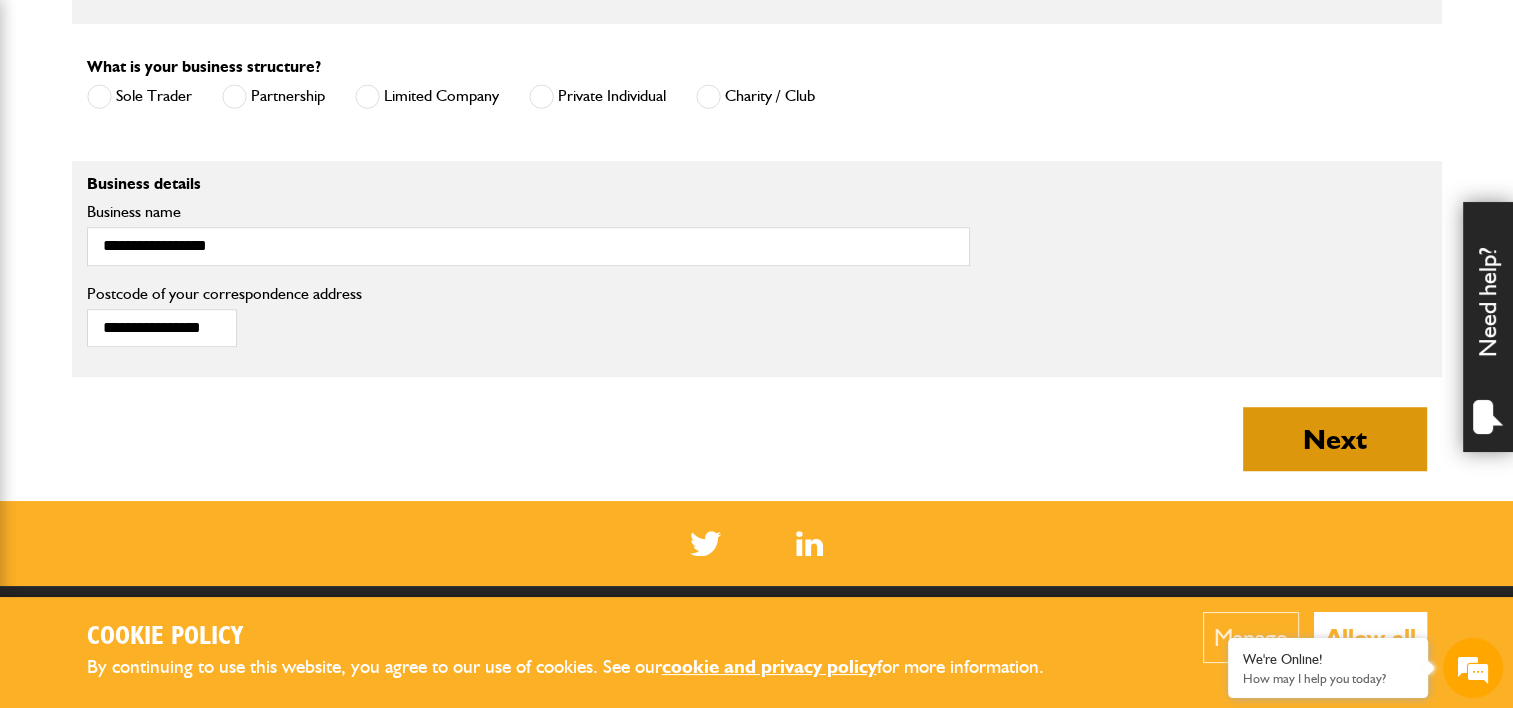 click on "Next" at bounding box center [1335, 439] 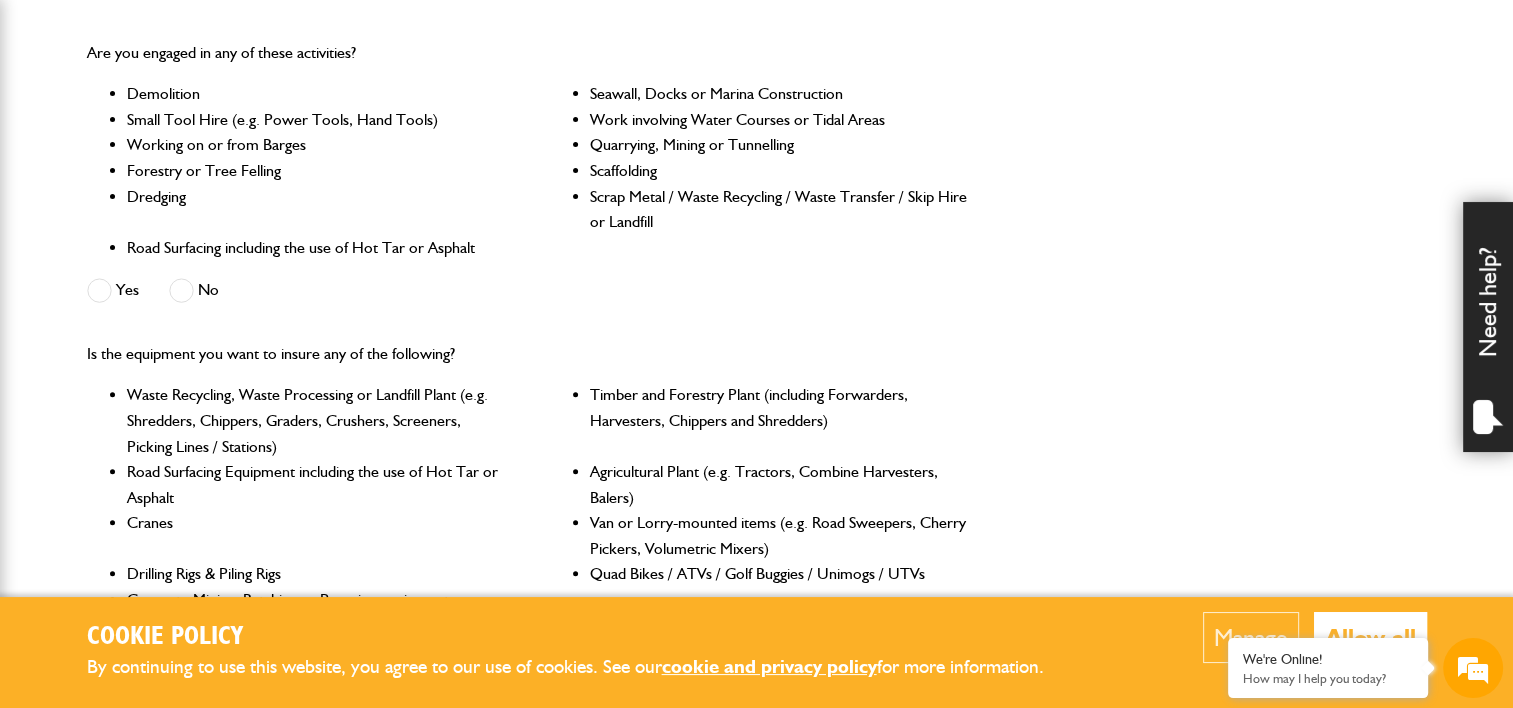 scroll, scrollTop: 600, scrollLeft: 0, axis: vertical 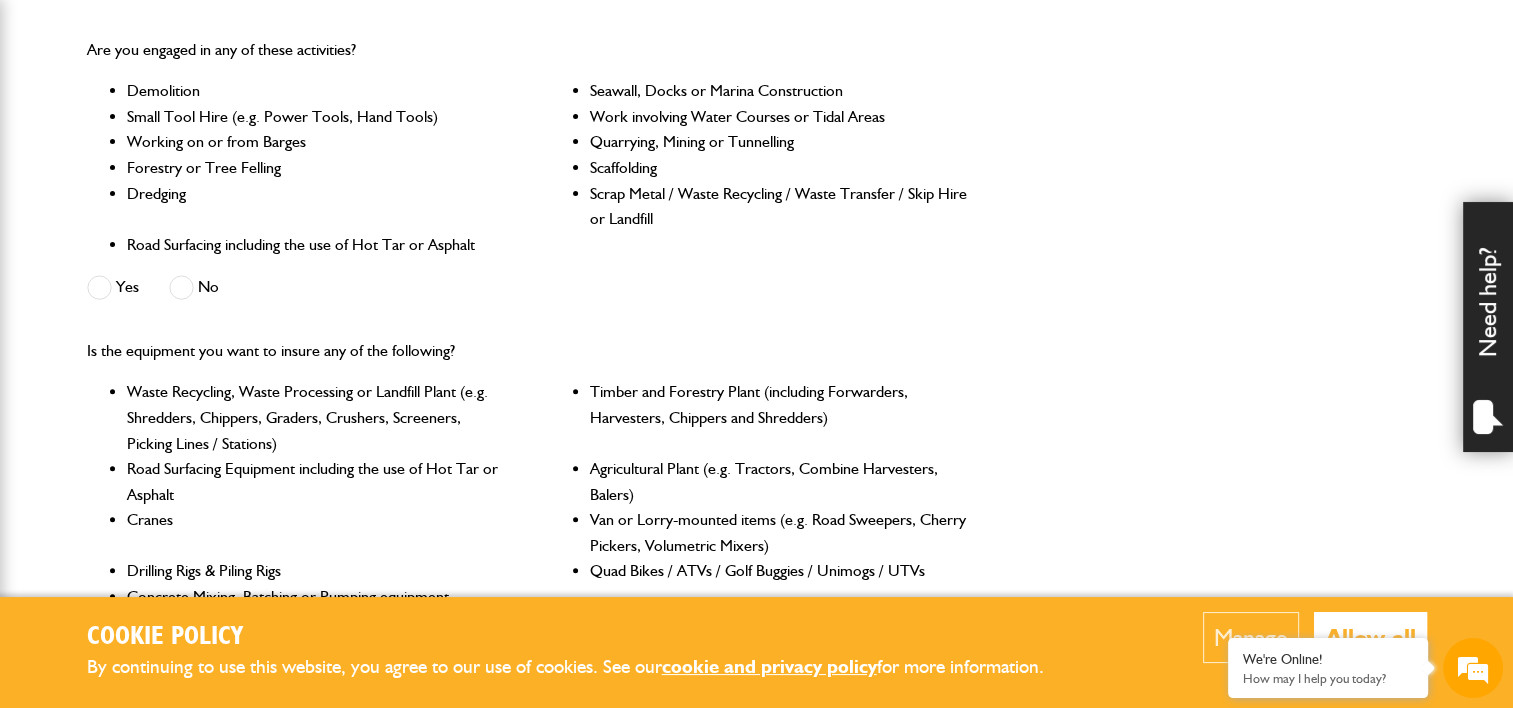 click at bounding box center [181, 287] 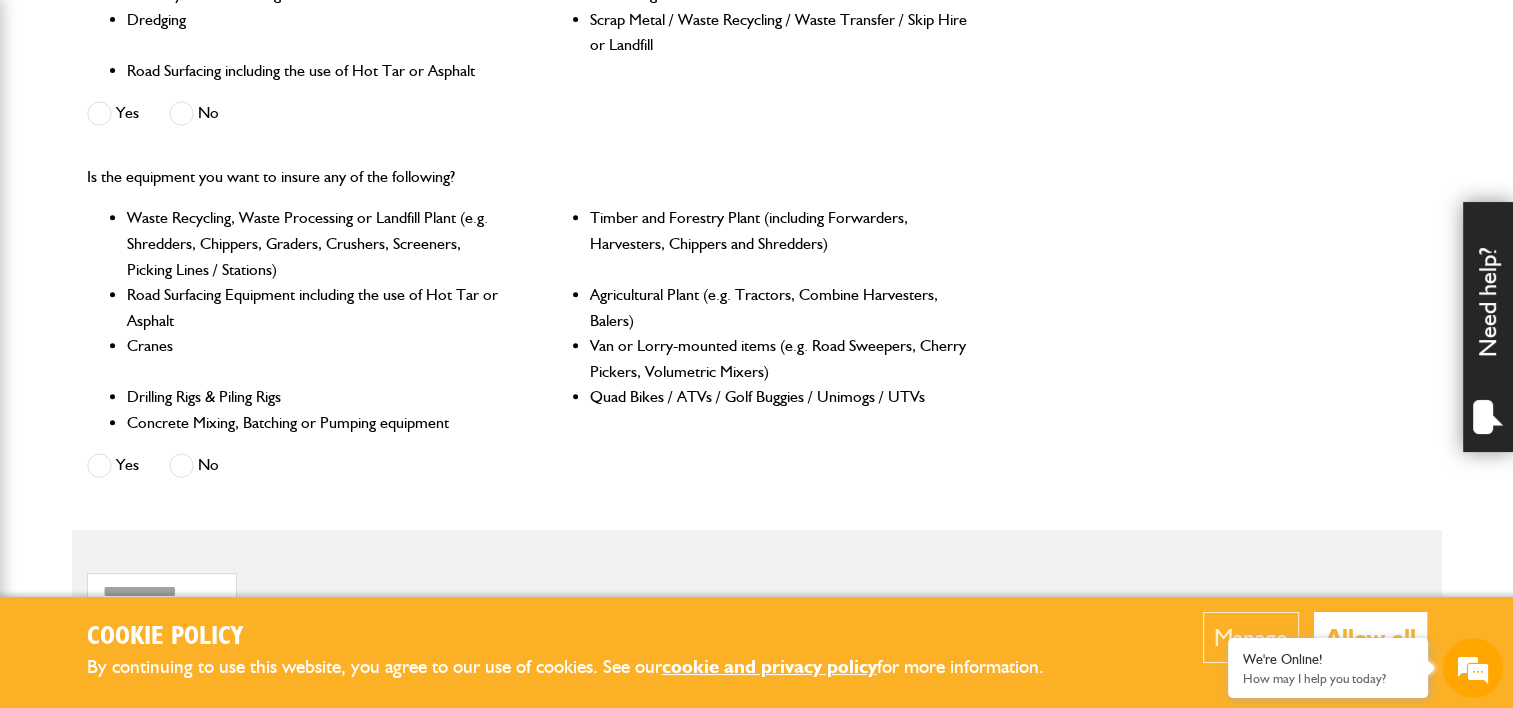 scroll, scrollTop: 800, scrollLeft: 0, axis: vertical 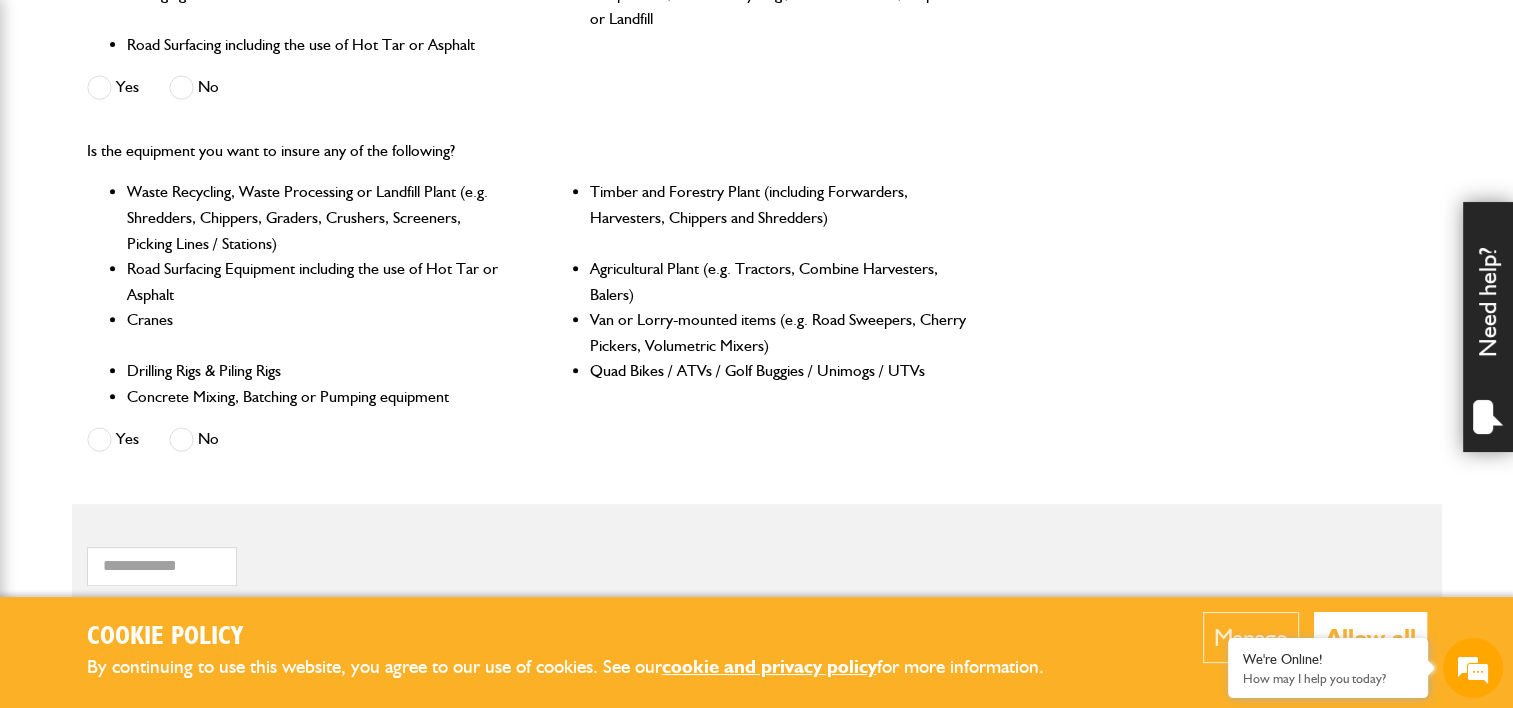 click on "No" at bounding box center (194, 439) 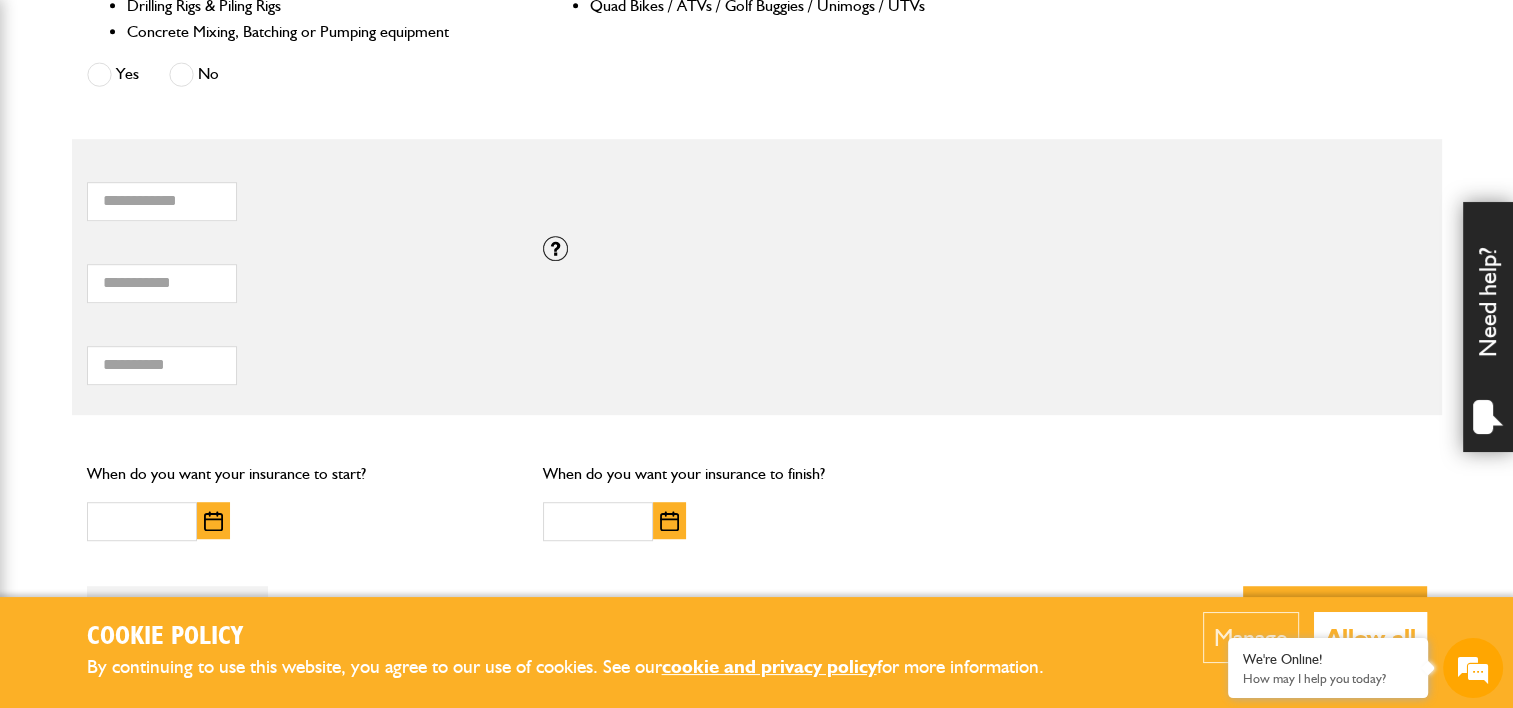 scroll, scrollTop: 1200, scrollLeft: 0, axis: vertical 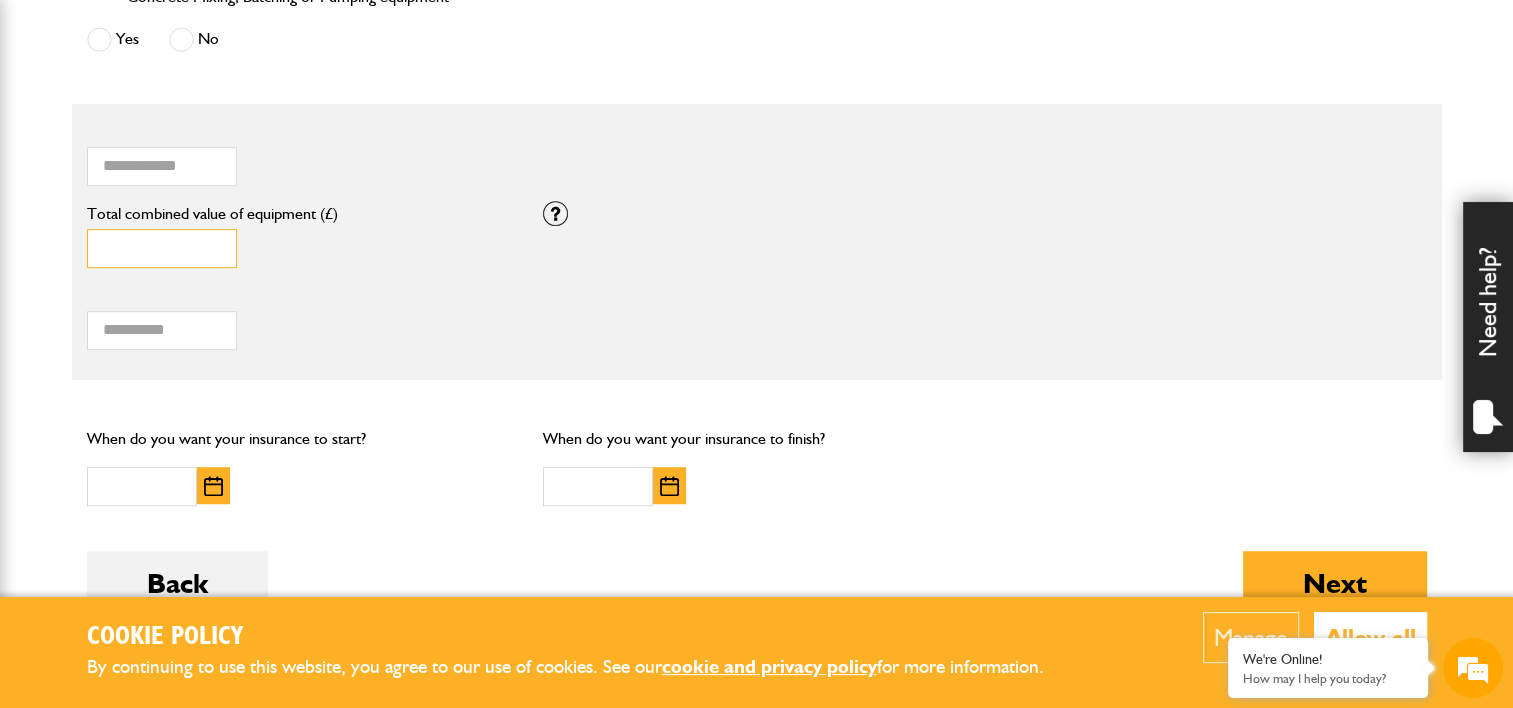 click on "*" at bounding box center (162, 248) 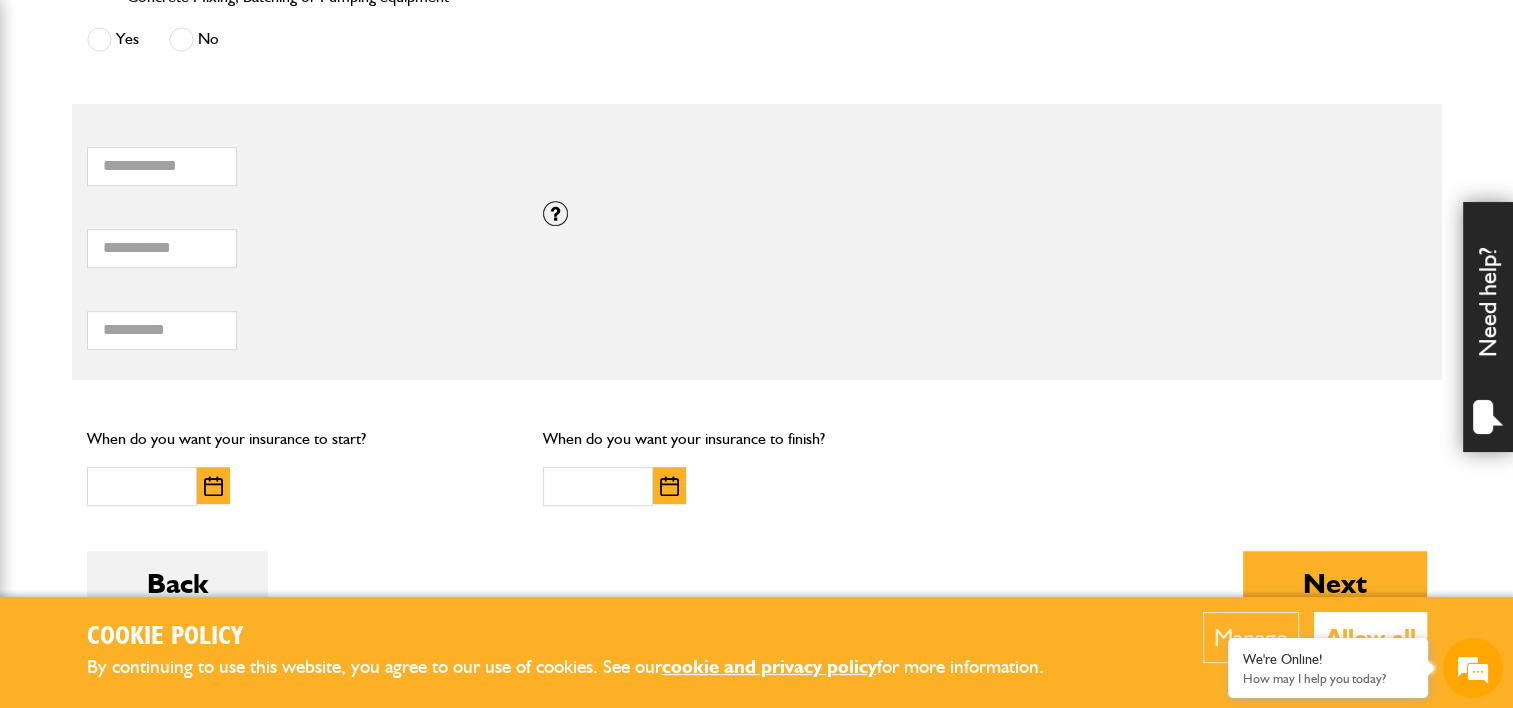 click at bounding box center (213, 485) 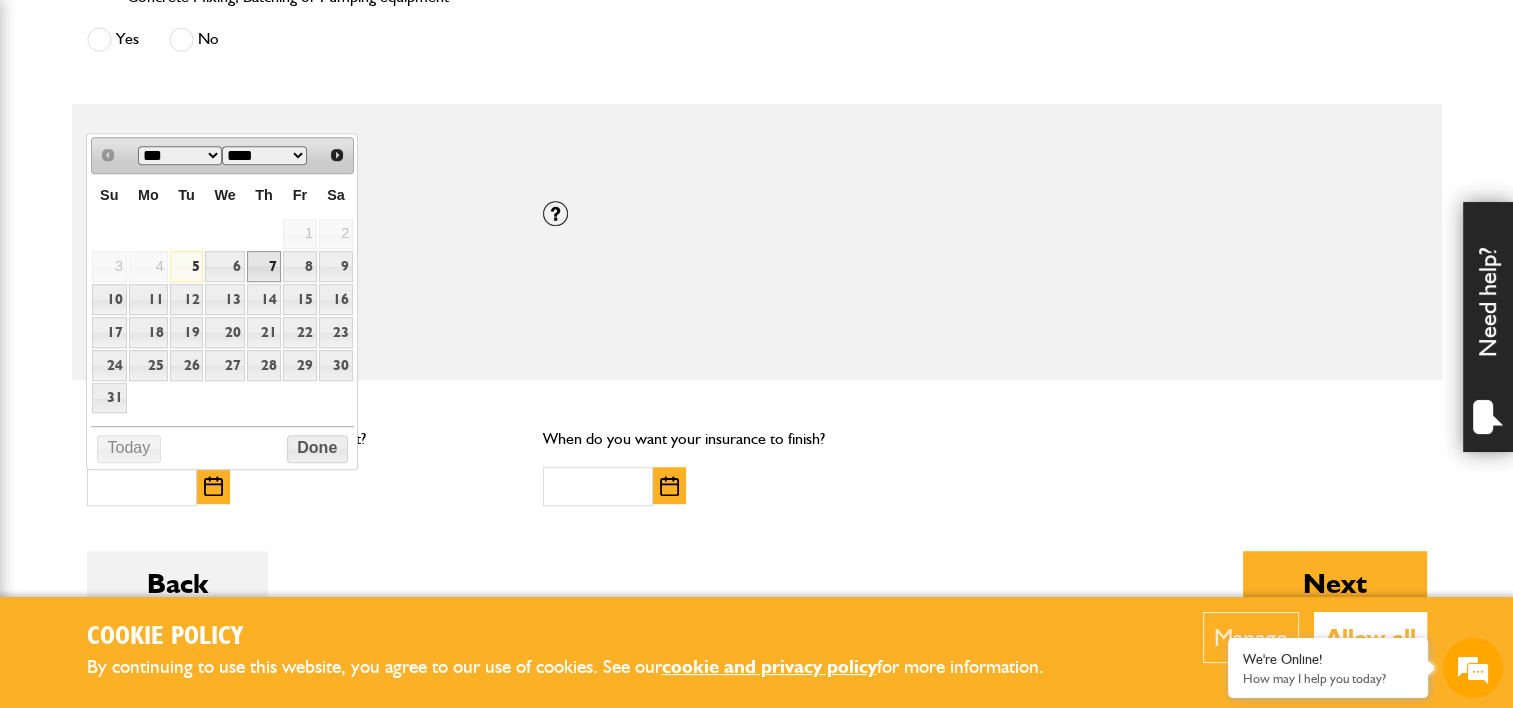 click on "7" at bounding box center (264, 266) 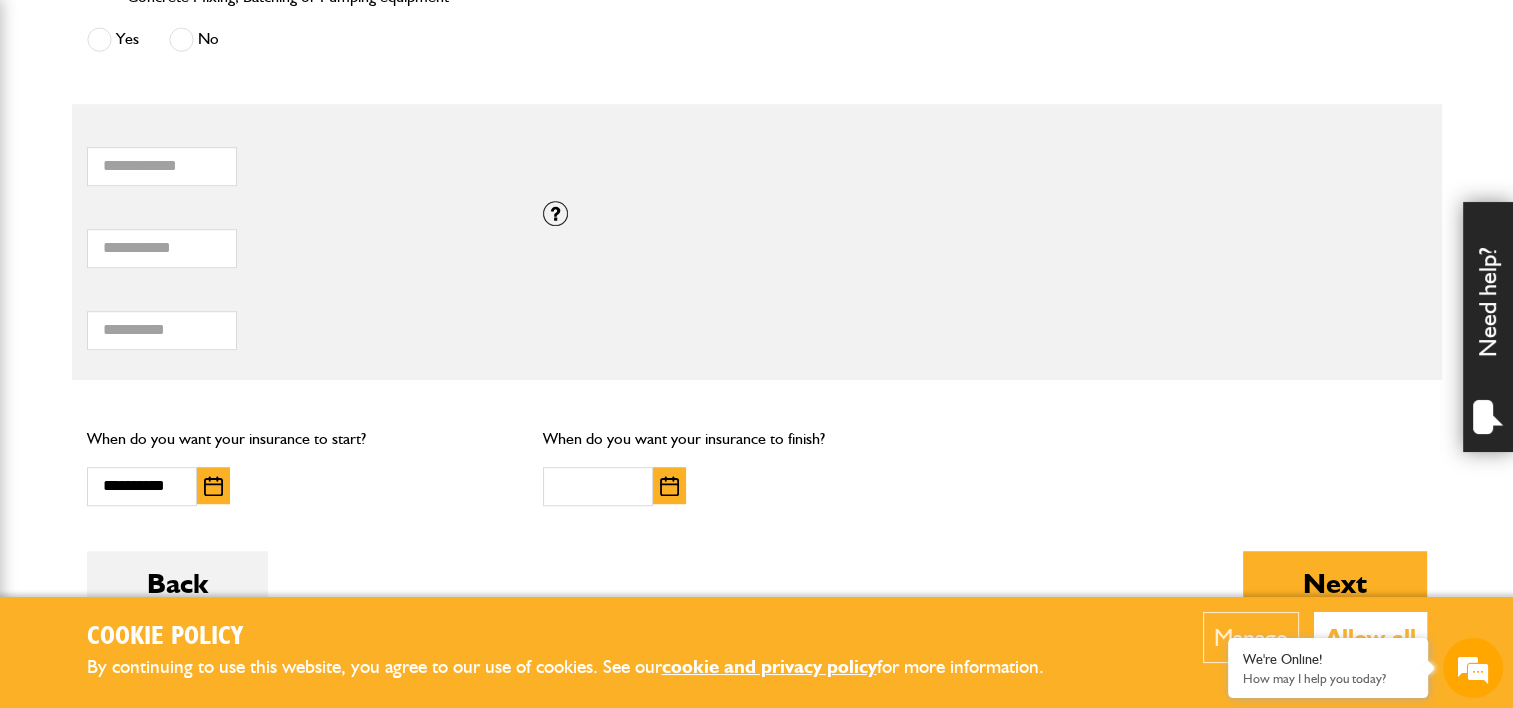 click at bounding box center [669, 486] 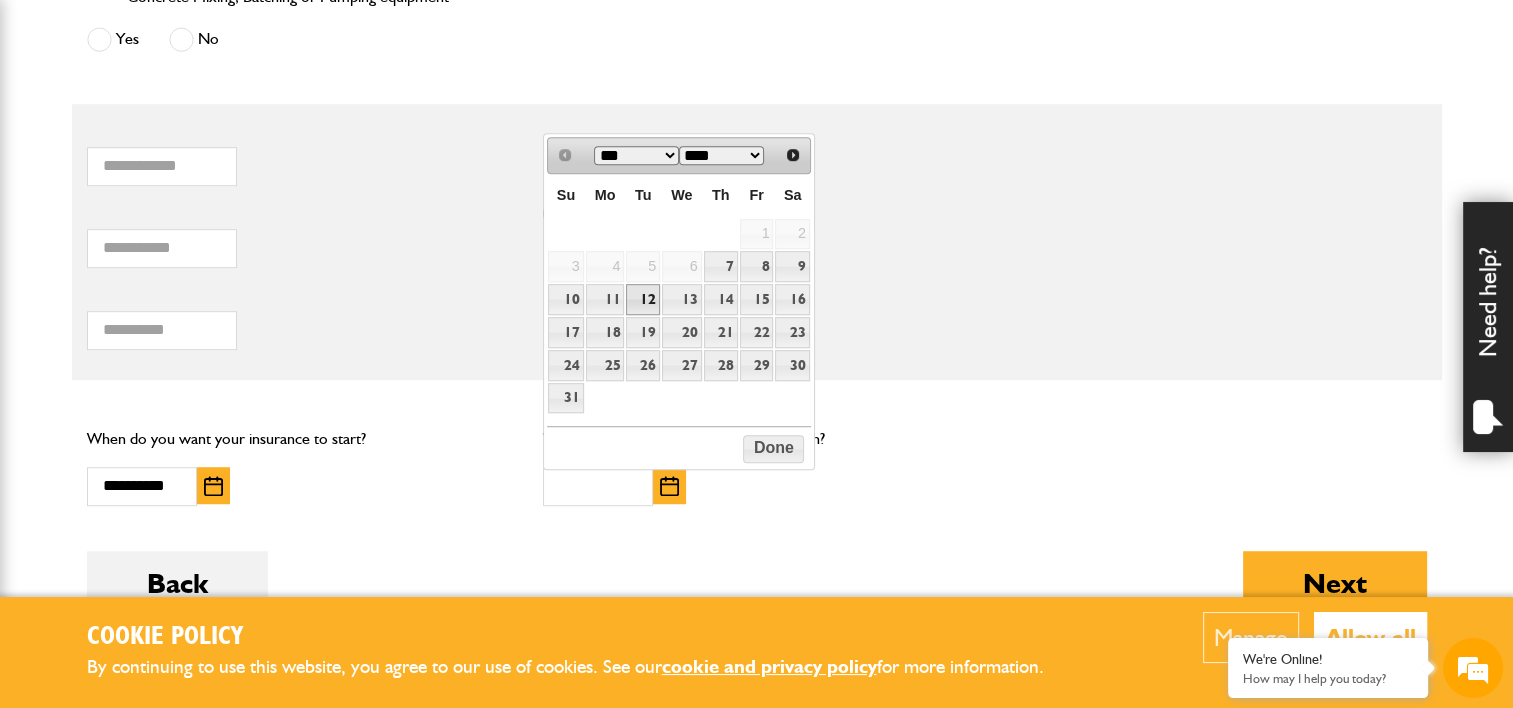 click on "12" at bounding box center (643, 299) 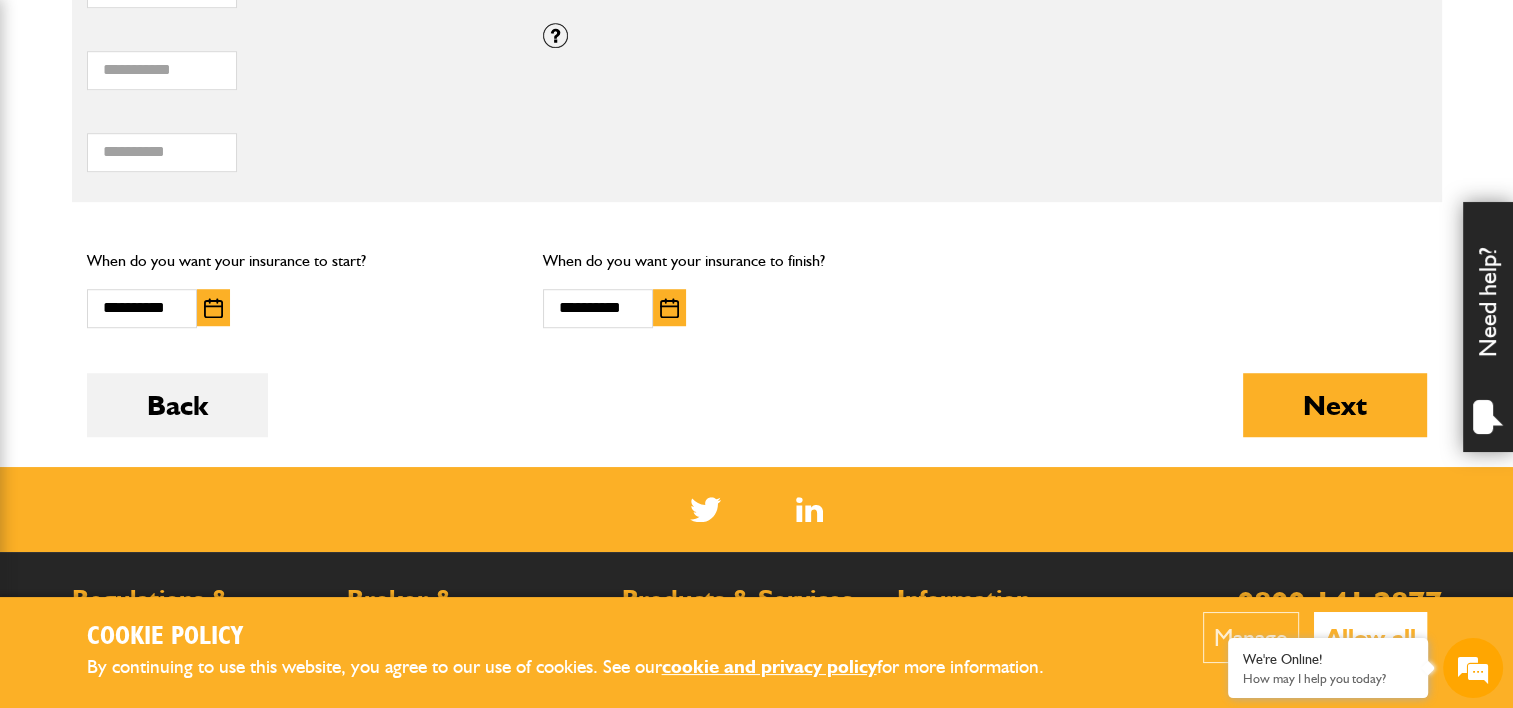 scroll, scrollTop: 1400, scrollLeft: 0, axis: vertical 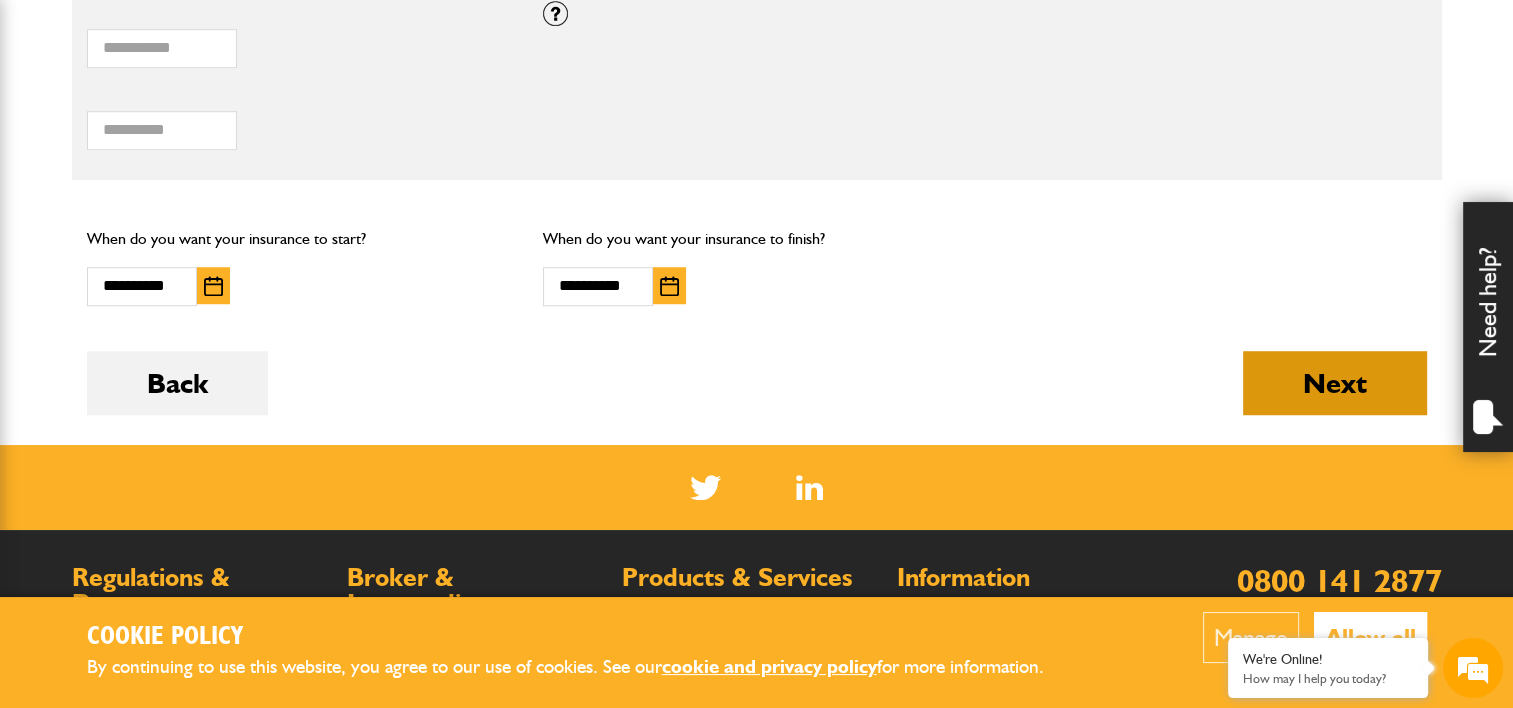 click on "Next" at bounding box center [1335, 383] 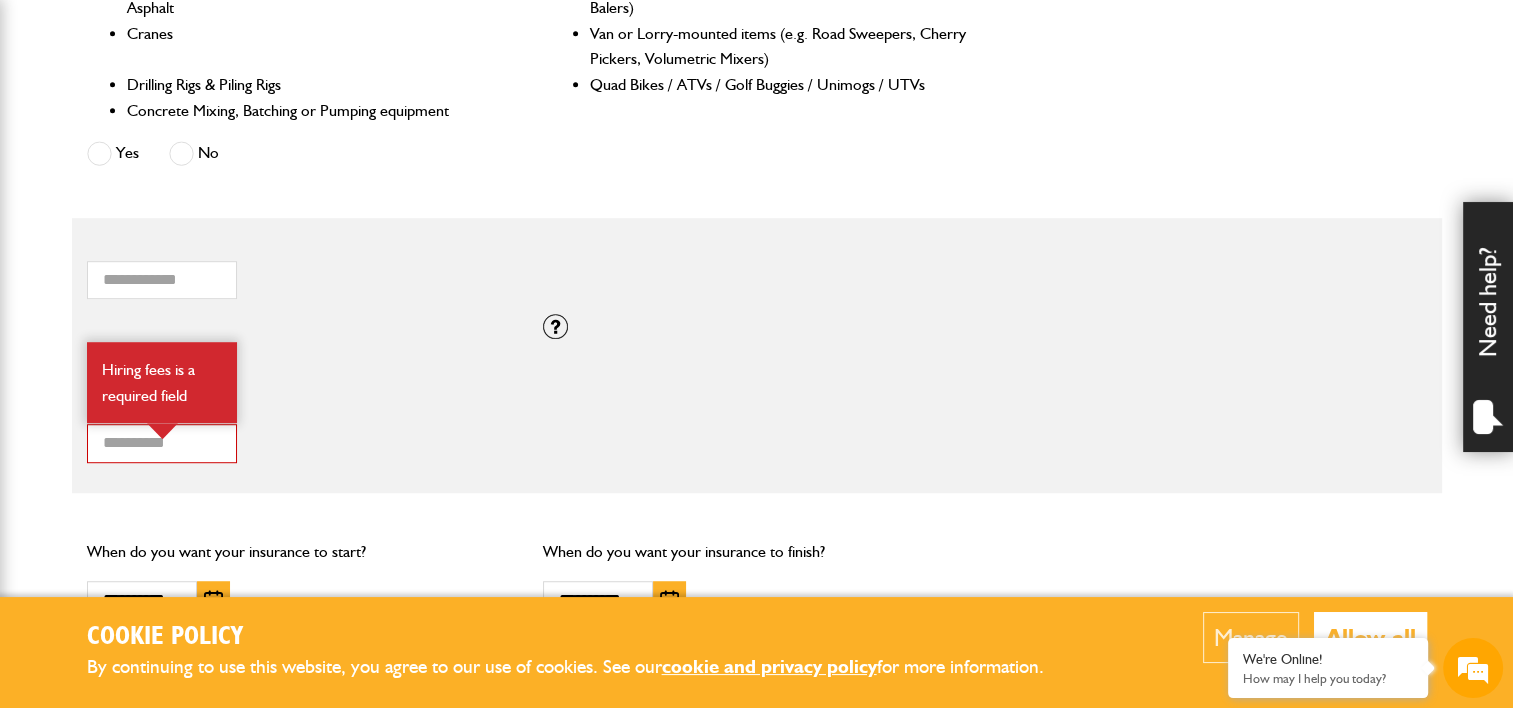 scroll, scrollTop: 1200, scrollLeft: 0, axis: vertical 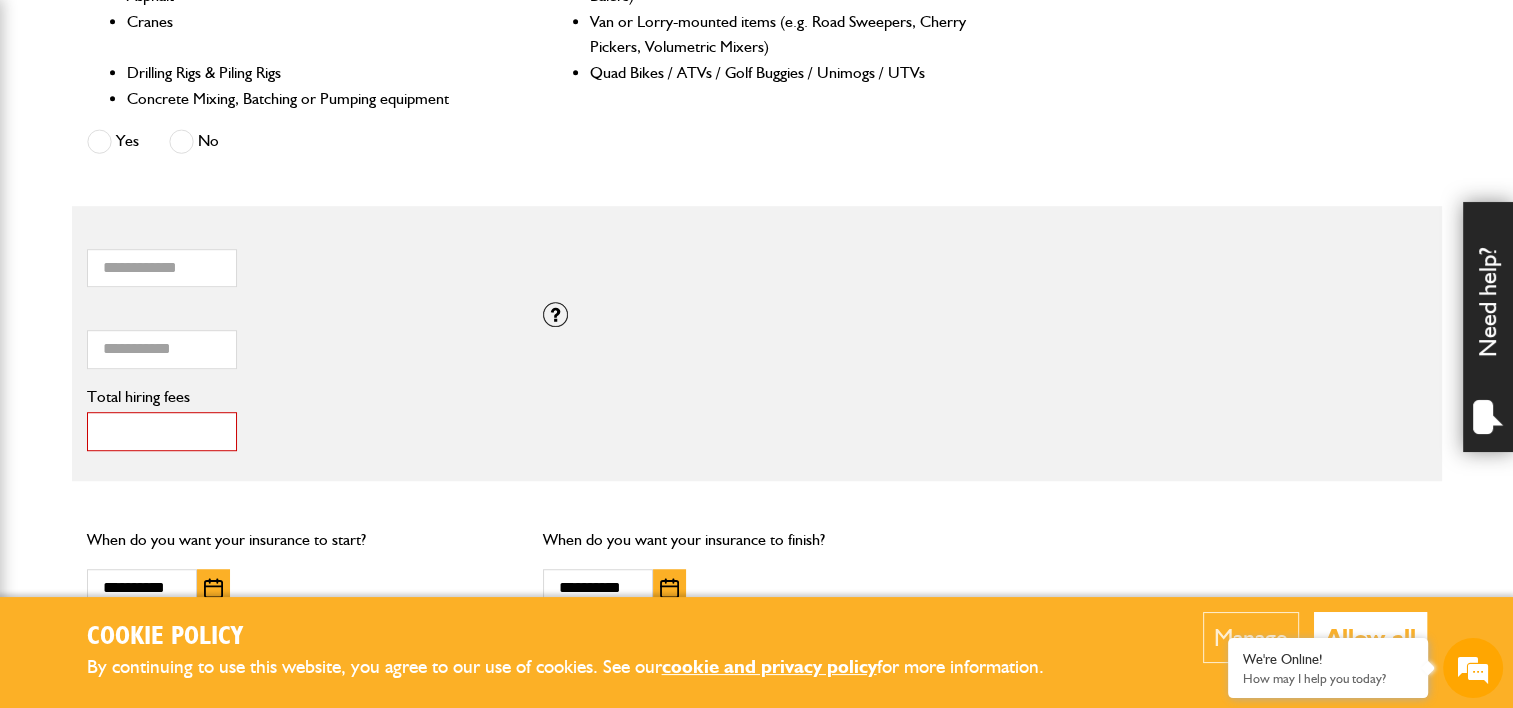 click on "*" at bounding box center (162, 431) 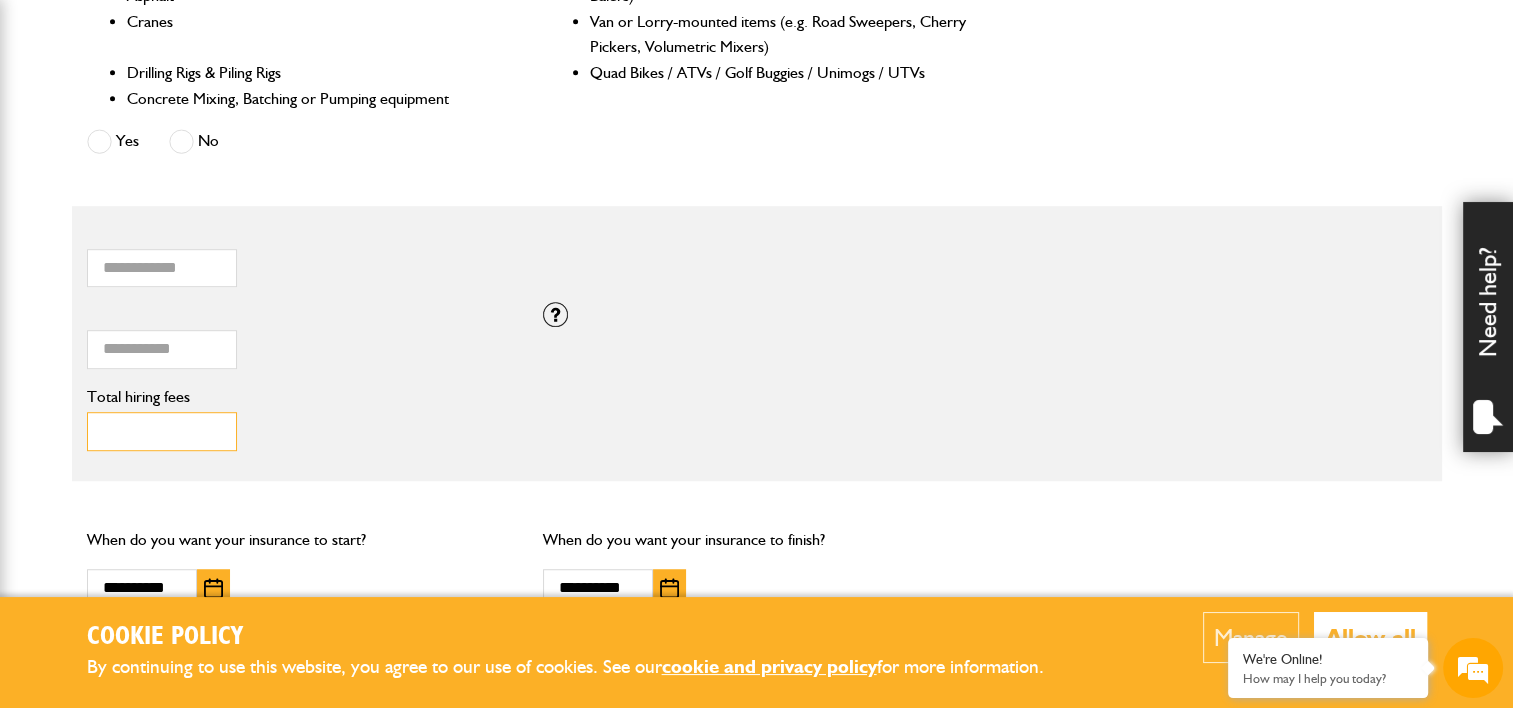 type on "*" 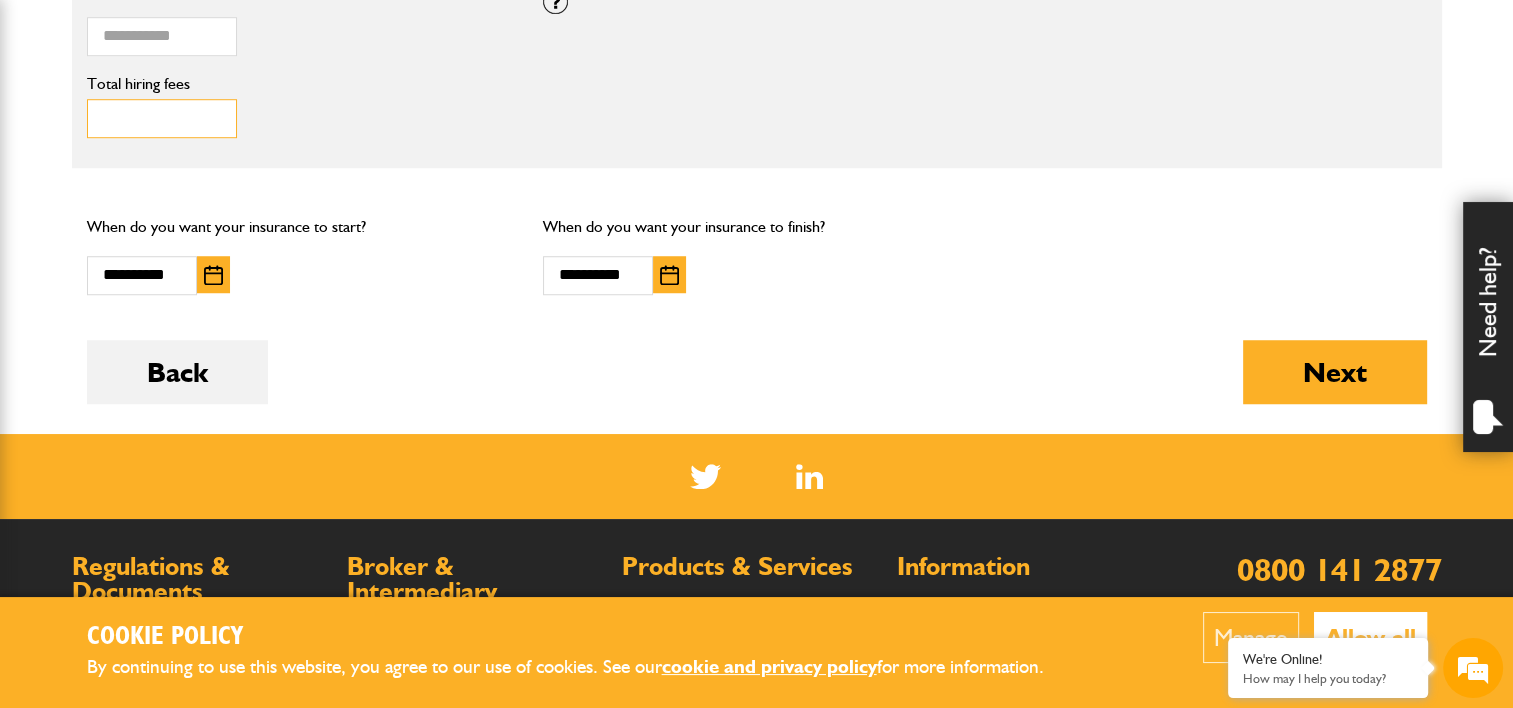scroll, scrollTop: 1600, scrollLeft: 0, axis: vertical 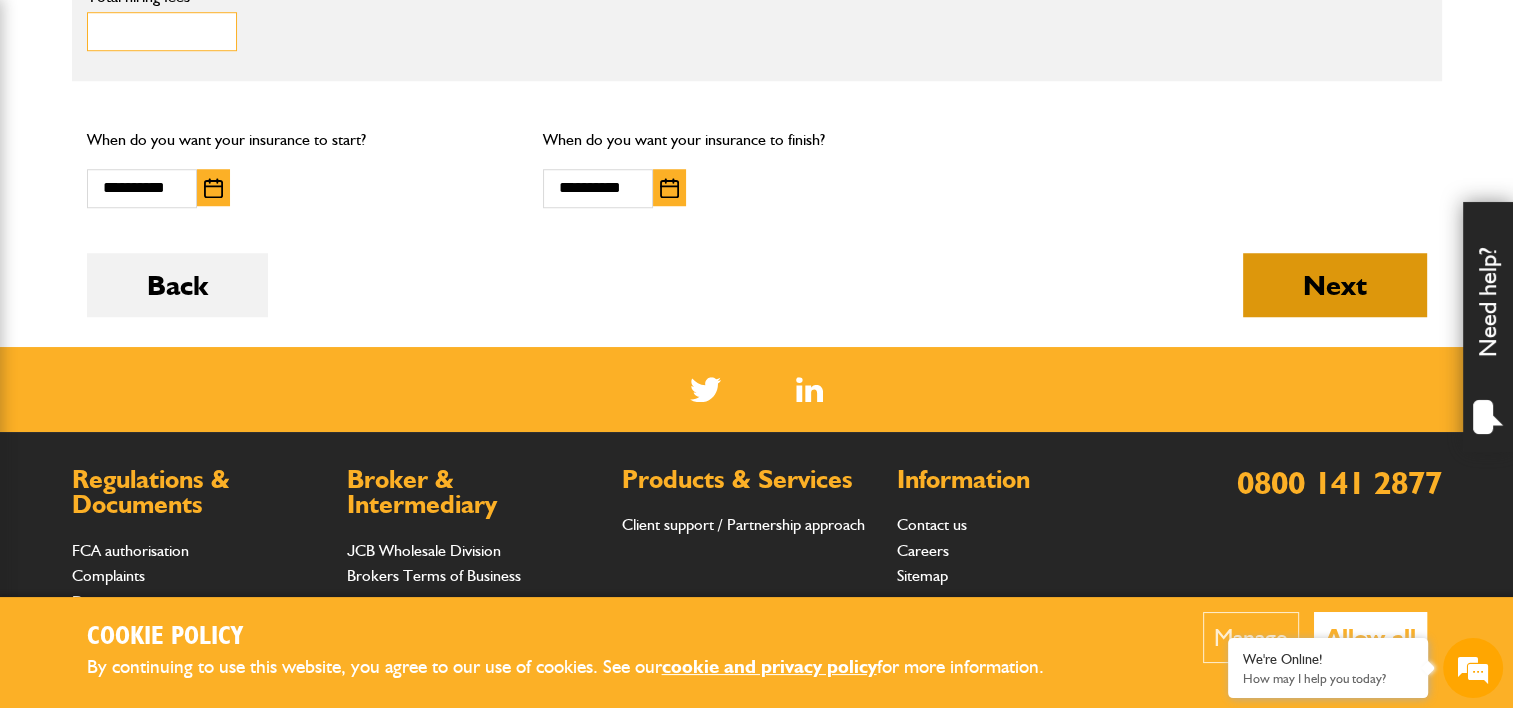 type on "***" 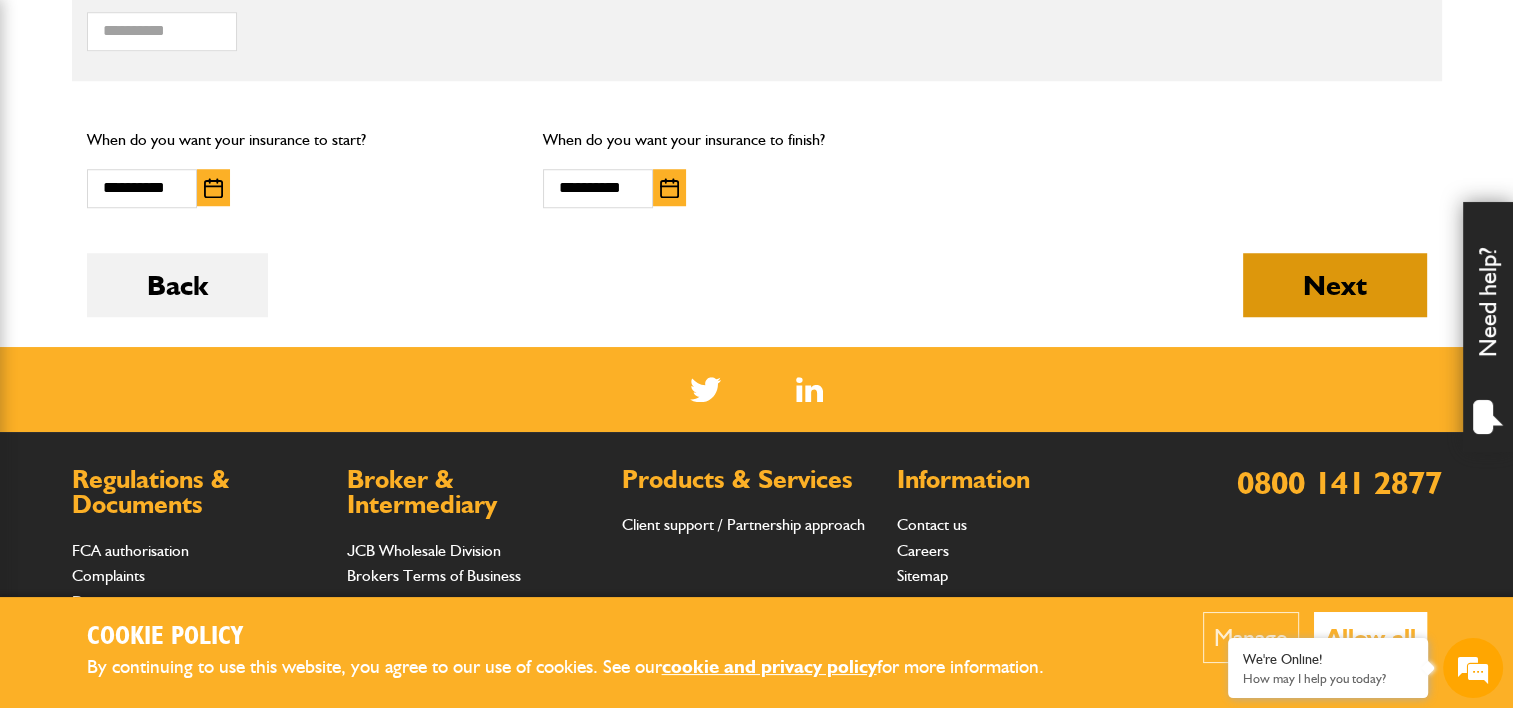 click on "Next" at bounding box center (1335, 285) 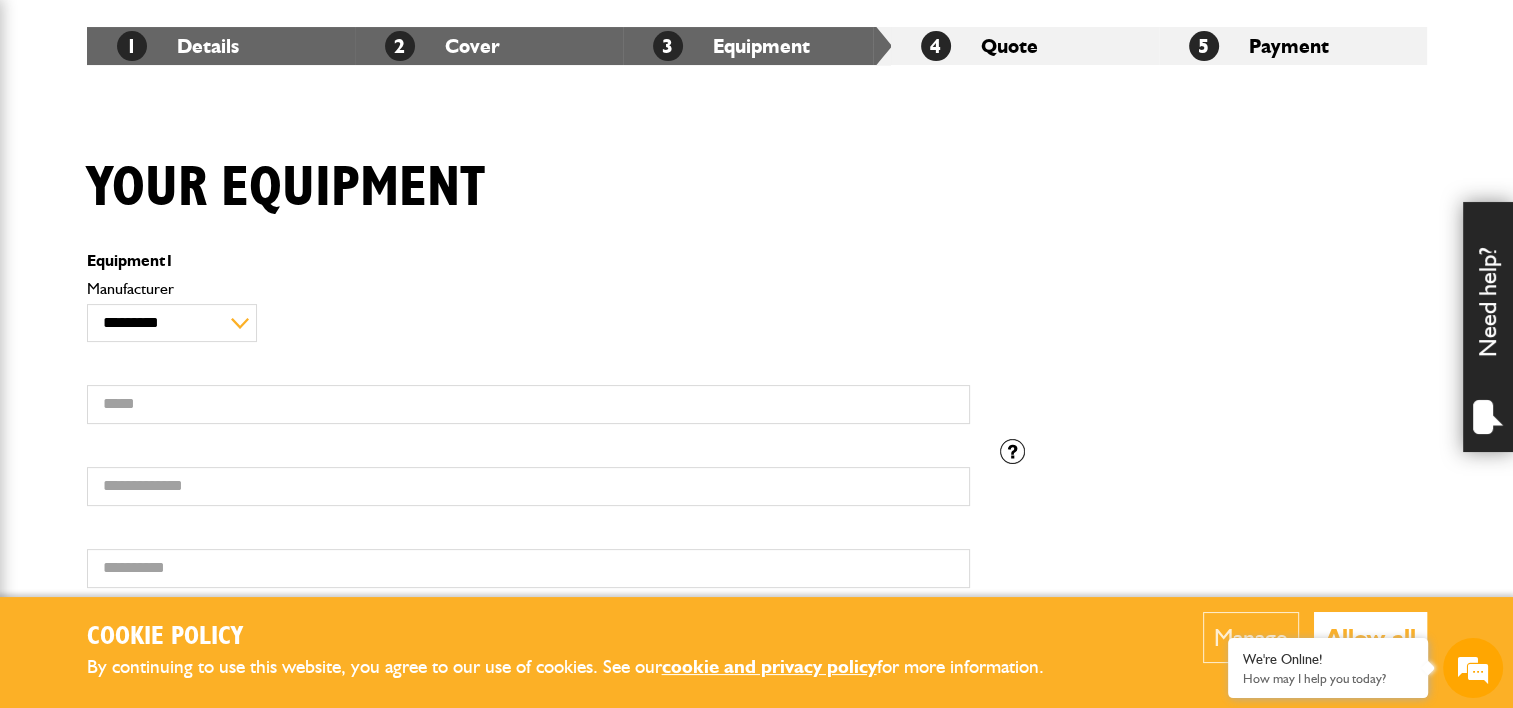 scroll, scrollTop: 400, scrollLeft: 0, axis: vertical 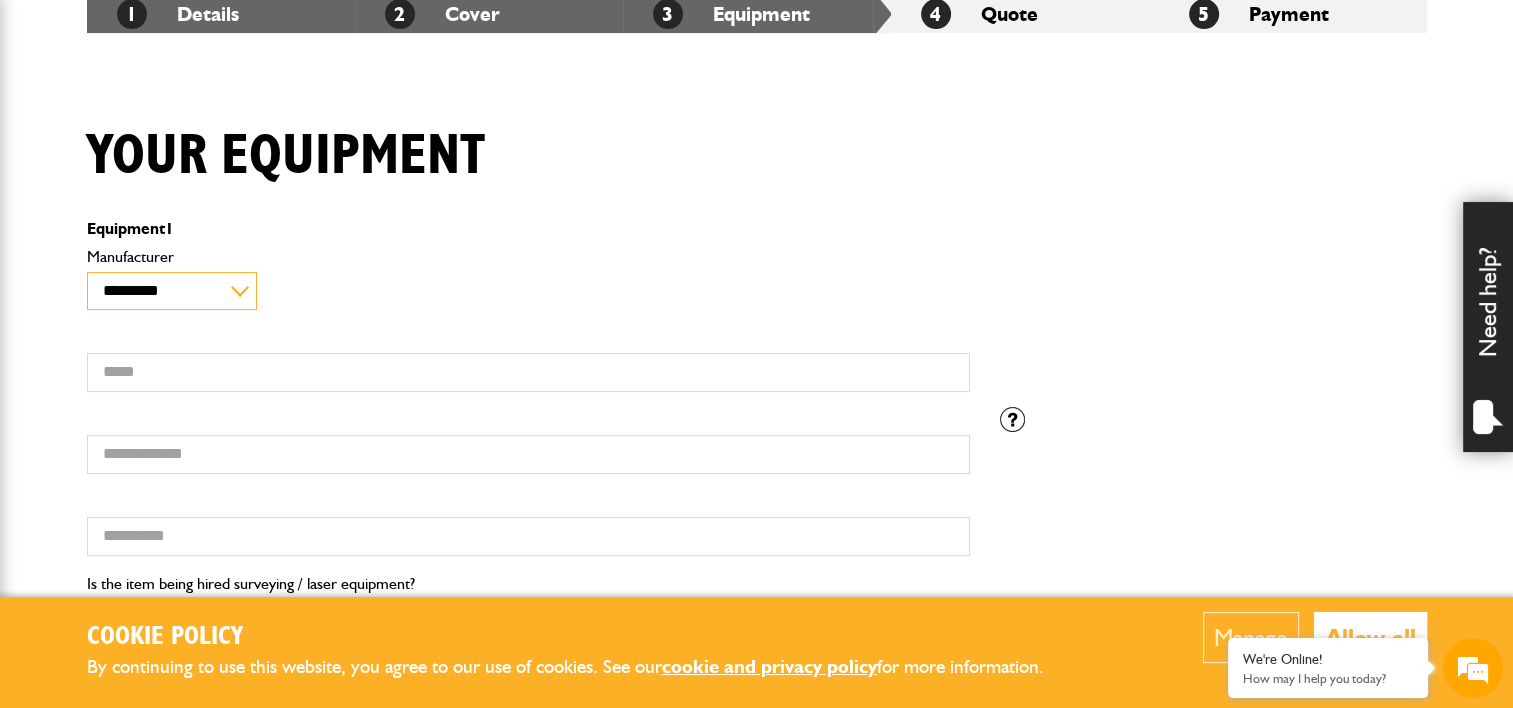 click on "**********" at bounding box center (172, 291) 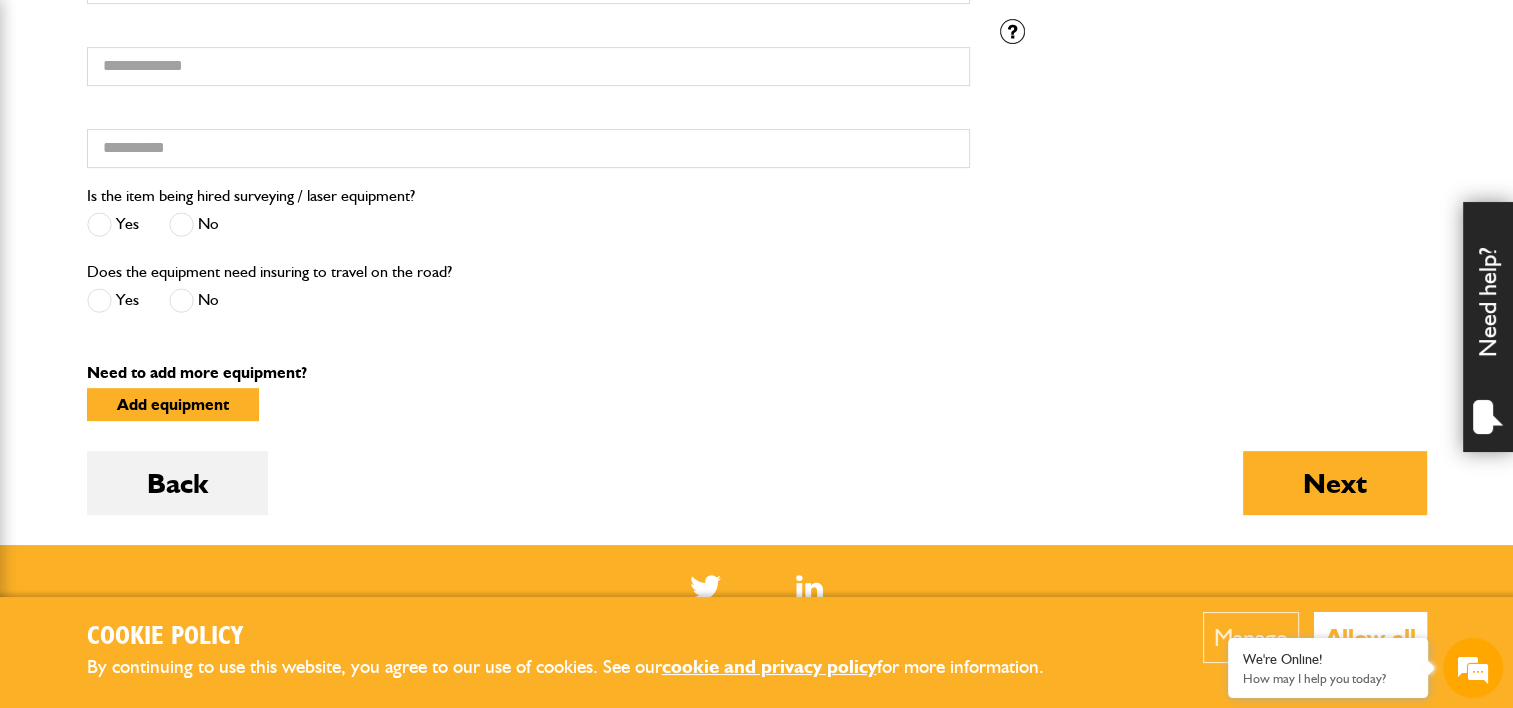 scroll, scrollTop: 800, scrollLeft: 0, axis: vertical 